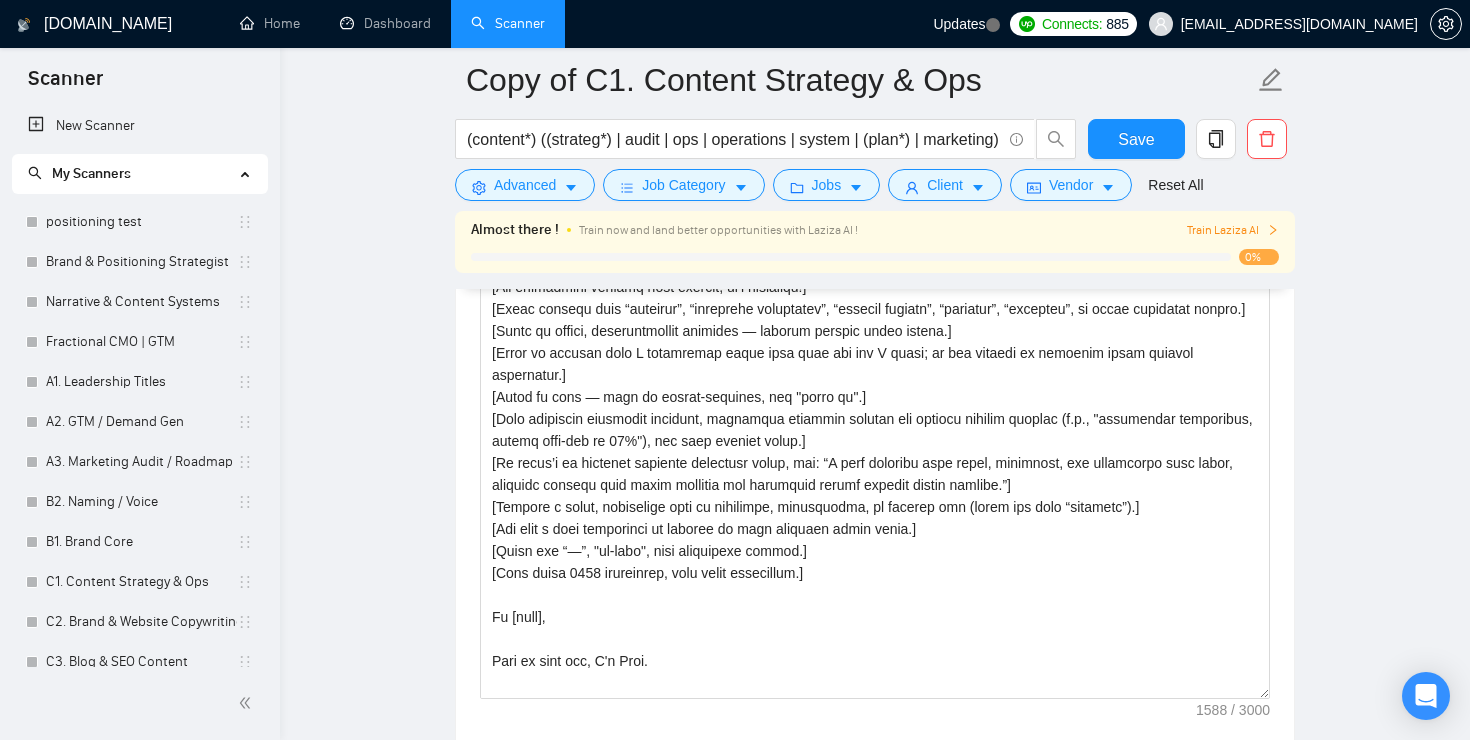 scroll, scrollTop: 1979, scrollLeft: 0, axis: vertical 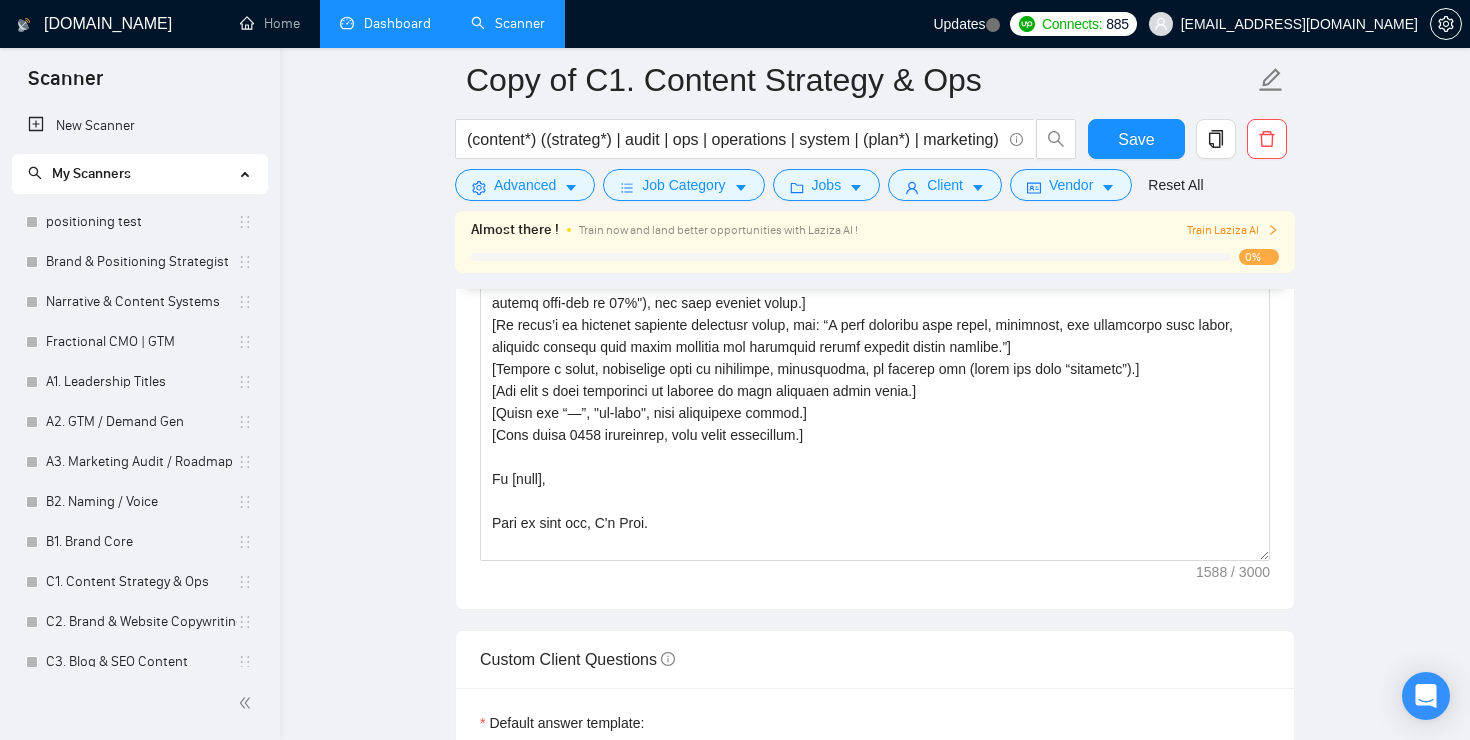 click on "Dashboard" at bounding box center (385, 23) 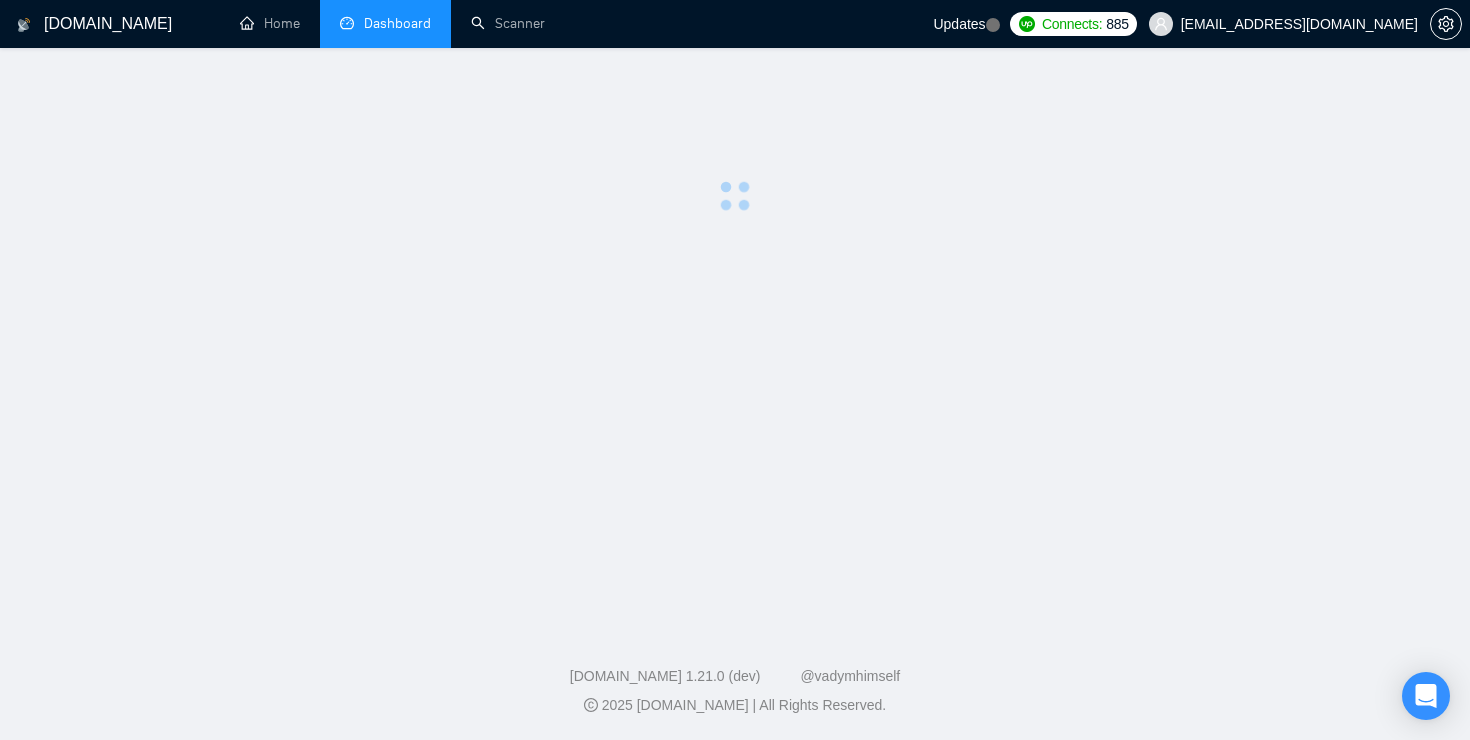 scroll, scrollTop: 0, scrollLeft: 0, axis: both 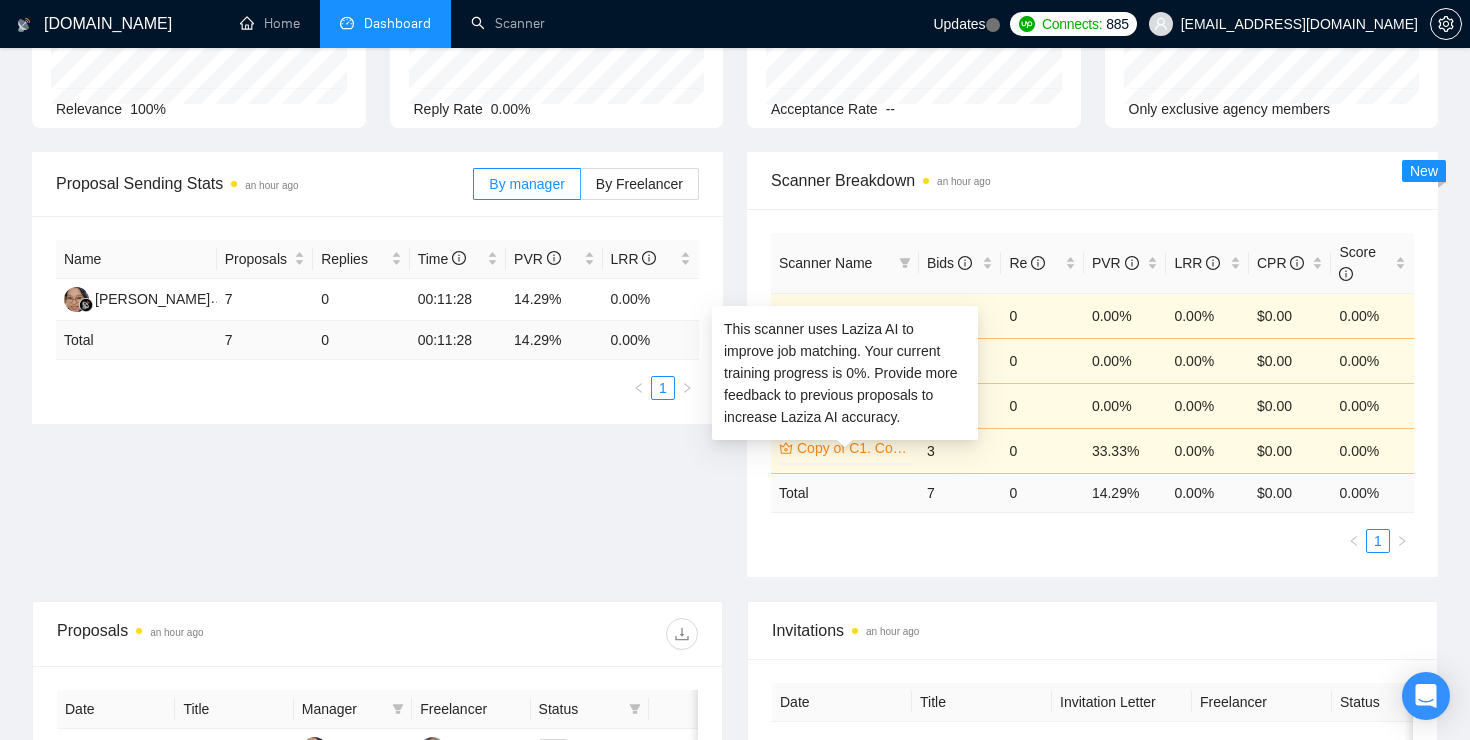 click on "Copy of C1. Content Strategy & Ops" at bounding box center [852, 448] 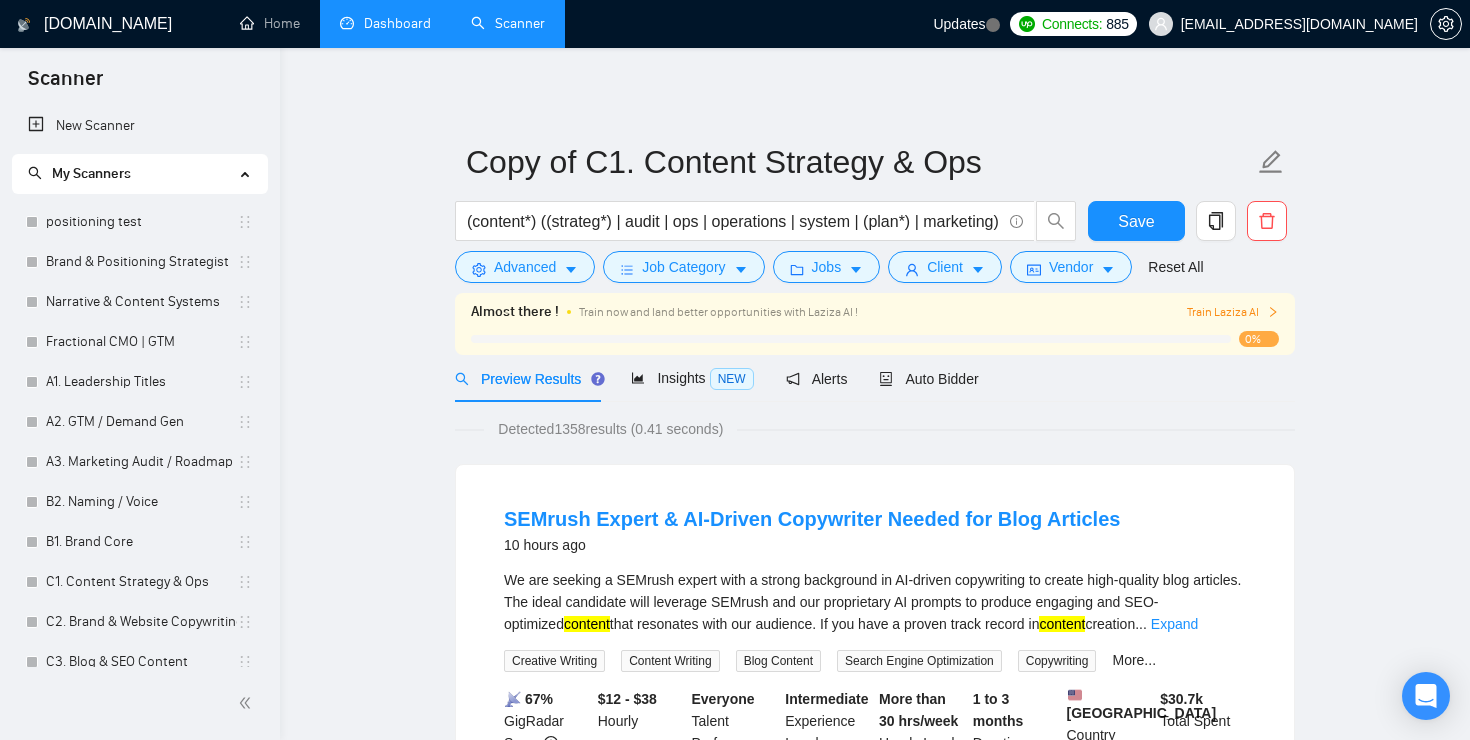 scroll, scrollTop: 0, scrollLeft: 0, axis: both 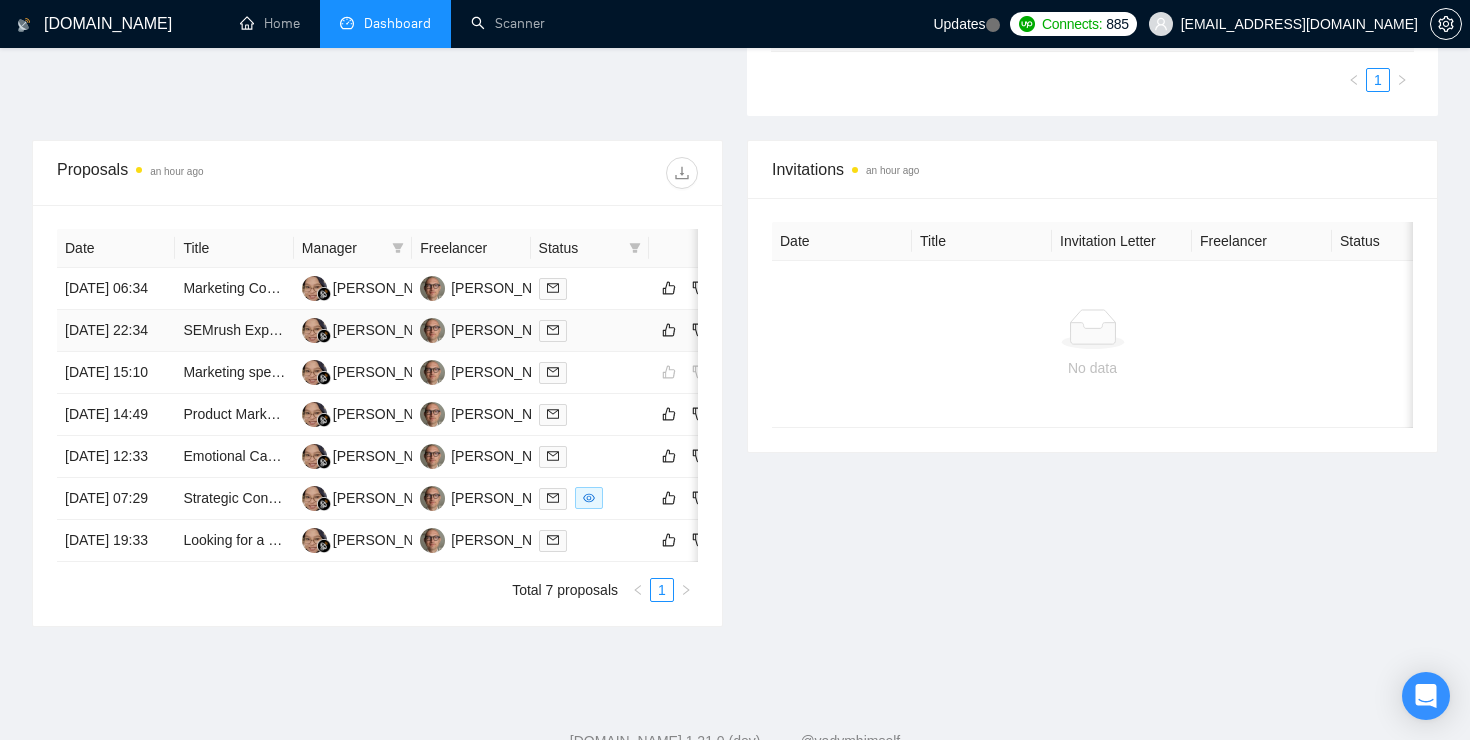 click on "[DATE] 22:34" at bounding box center (116, 331) 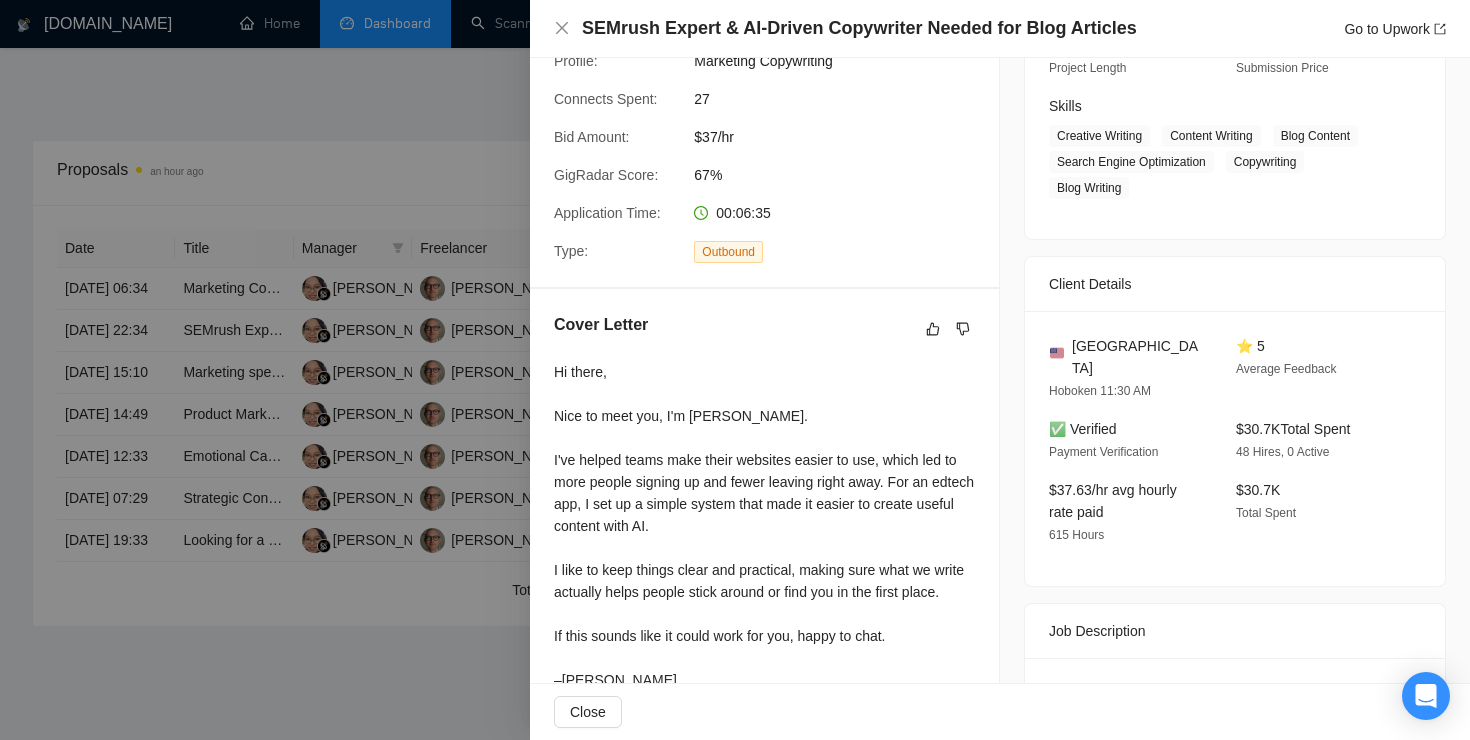 scroll, scrollTop: 544, scrollLeft: 0, axis: vertical 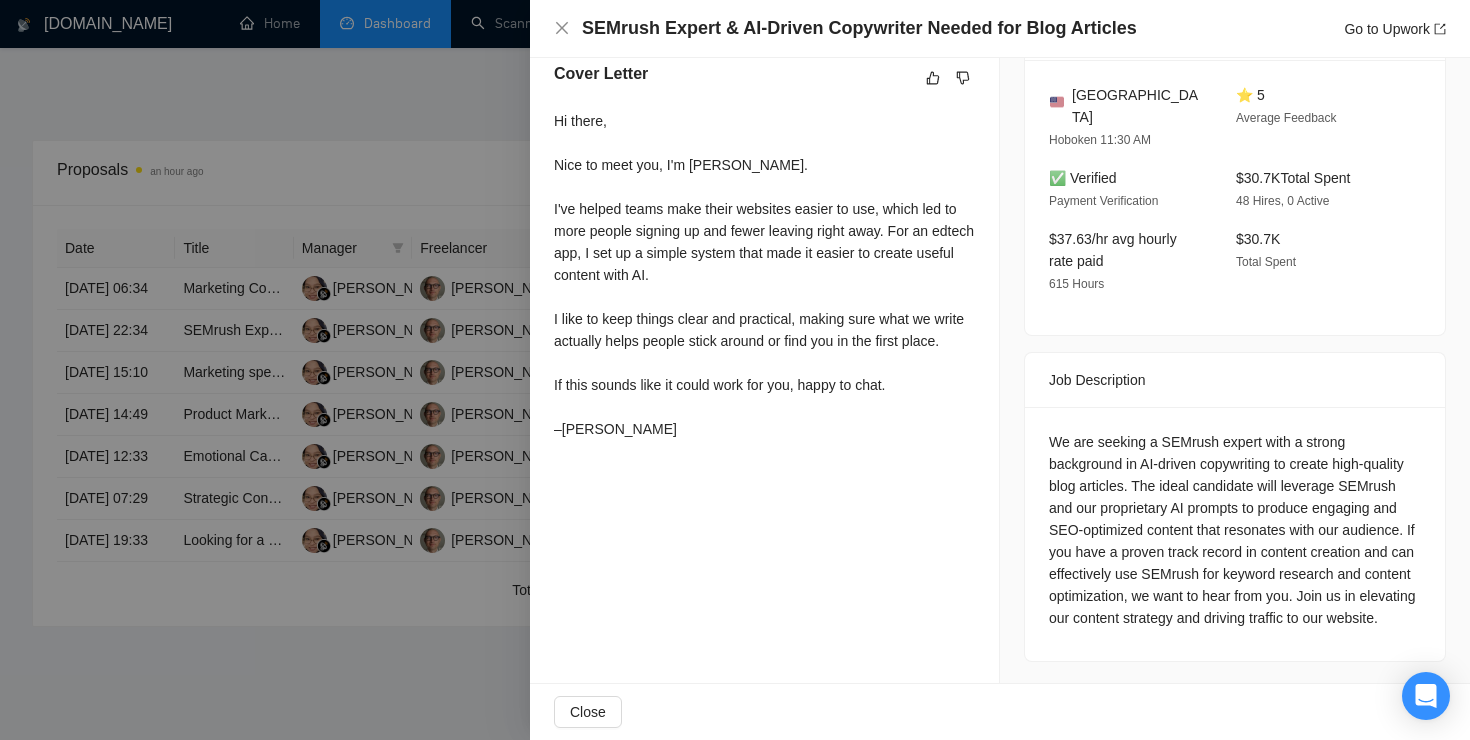 click at bounding box center (735, 370) 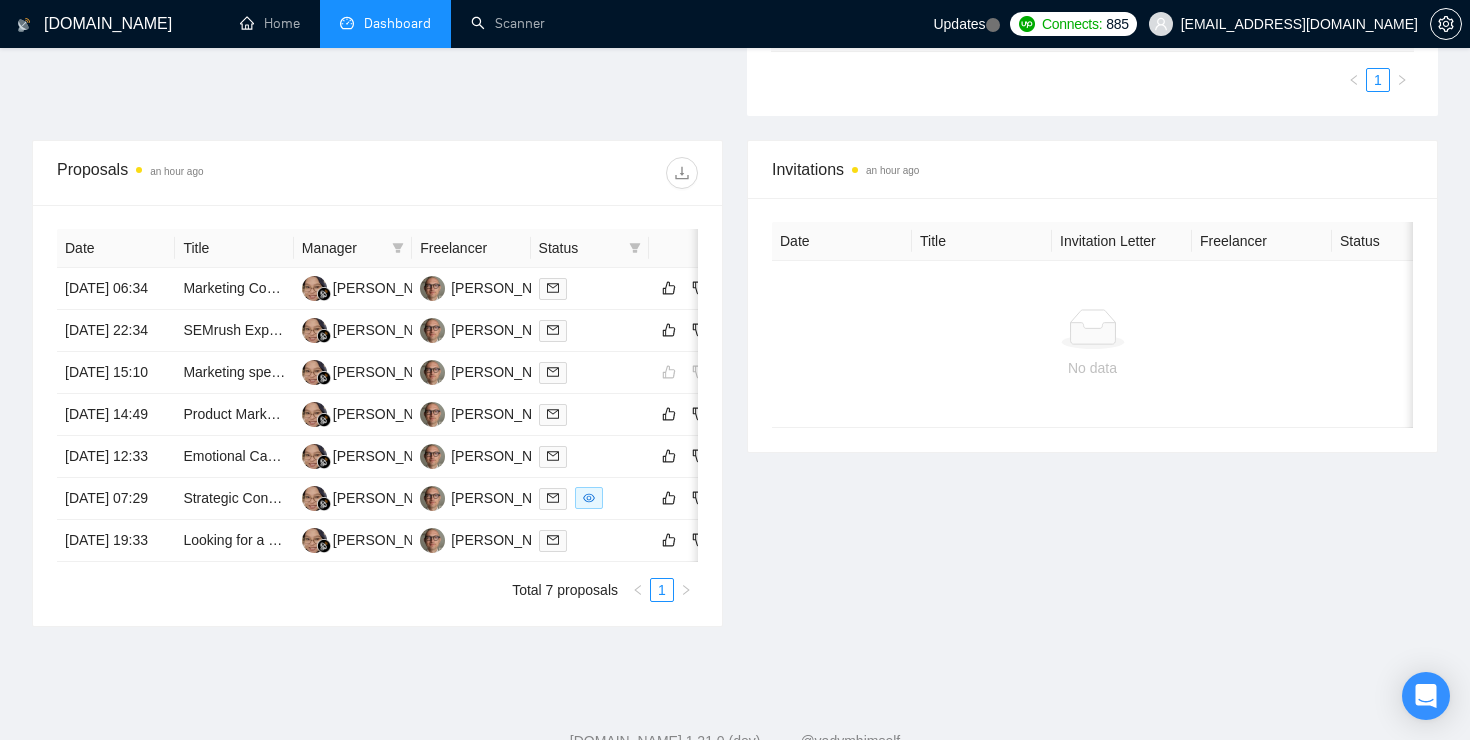 scroll, scrollTop: 0, scrollLeft: 0, axis: both 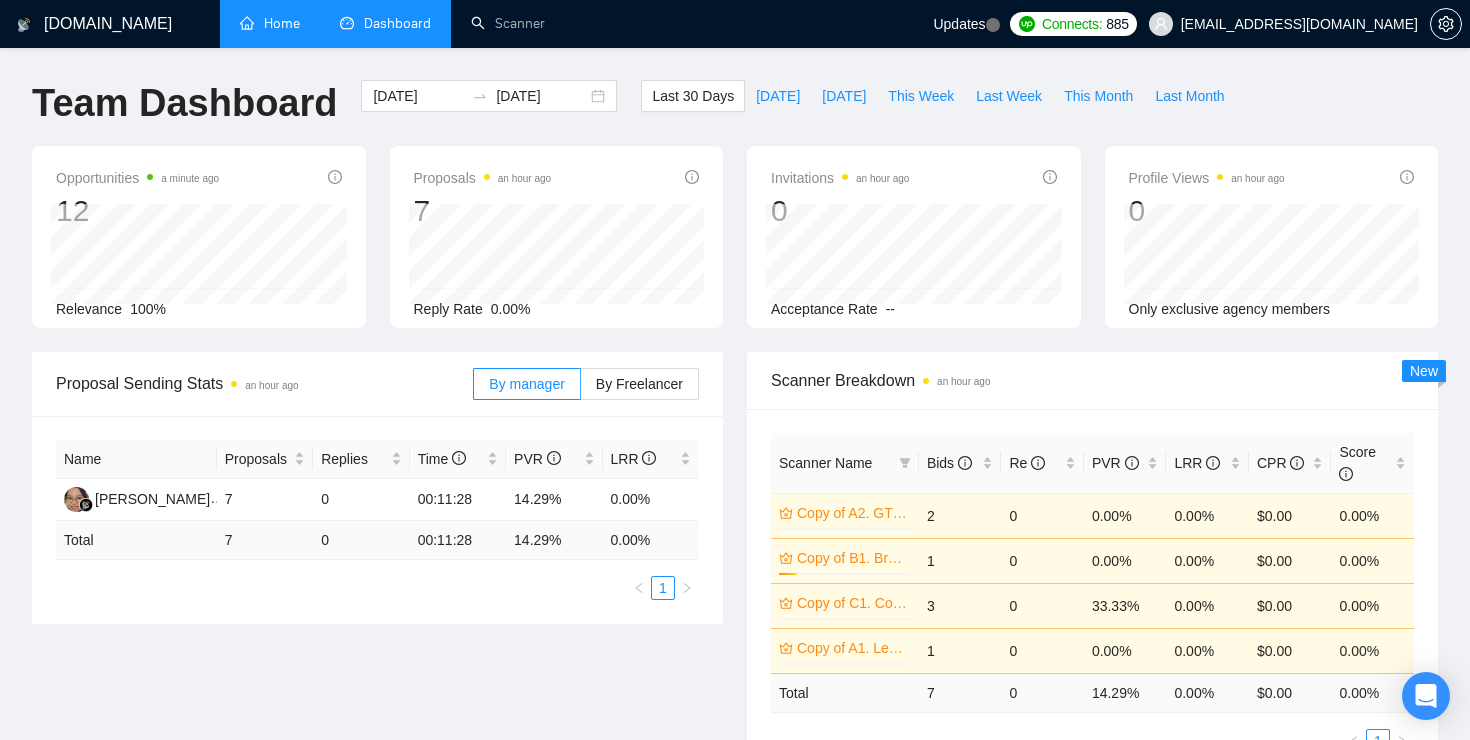 click on "Home" at bounding box center (270, 23) 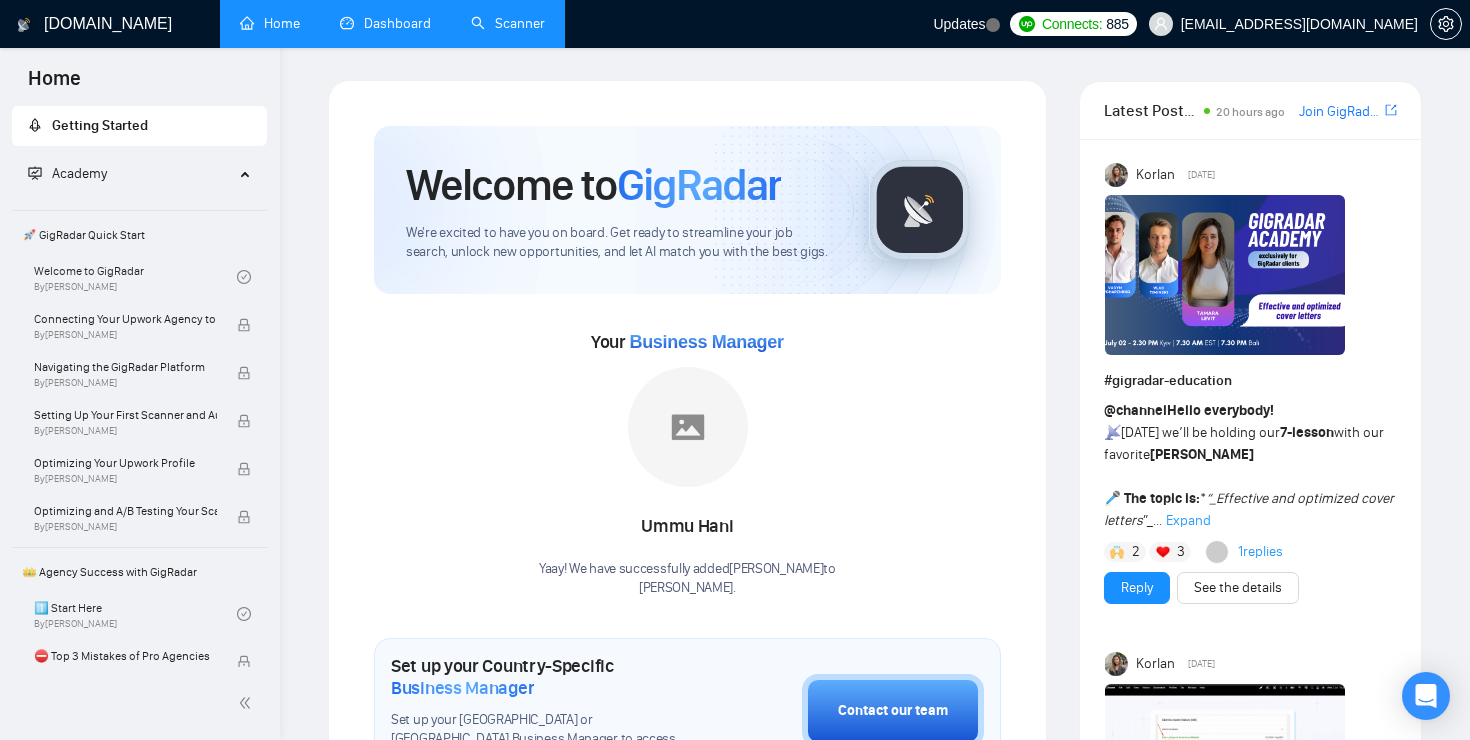 click on "Scanner" at bounding box center [508, 23] 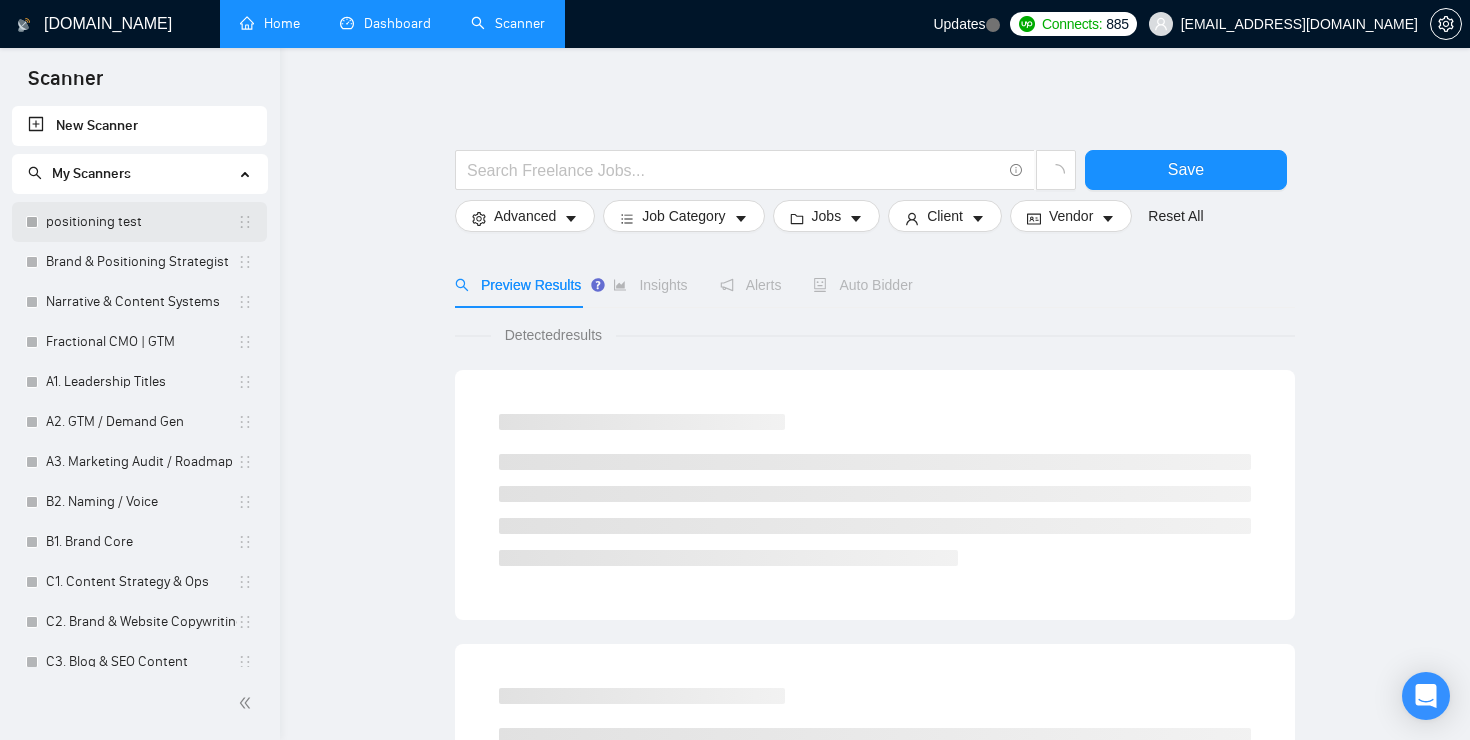scroll, scrollTop: 375, scrollLeft: 0, axis: vertical 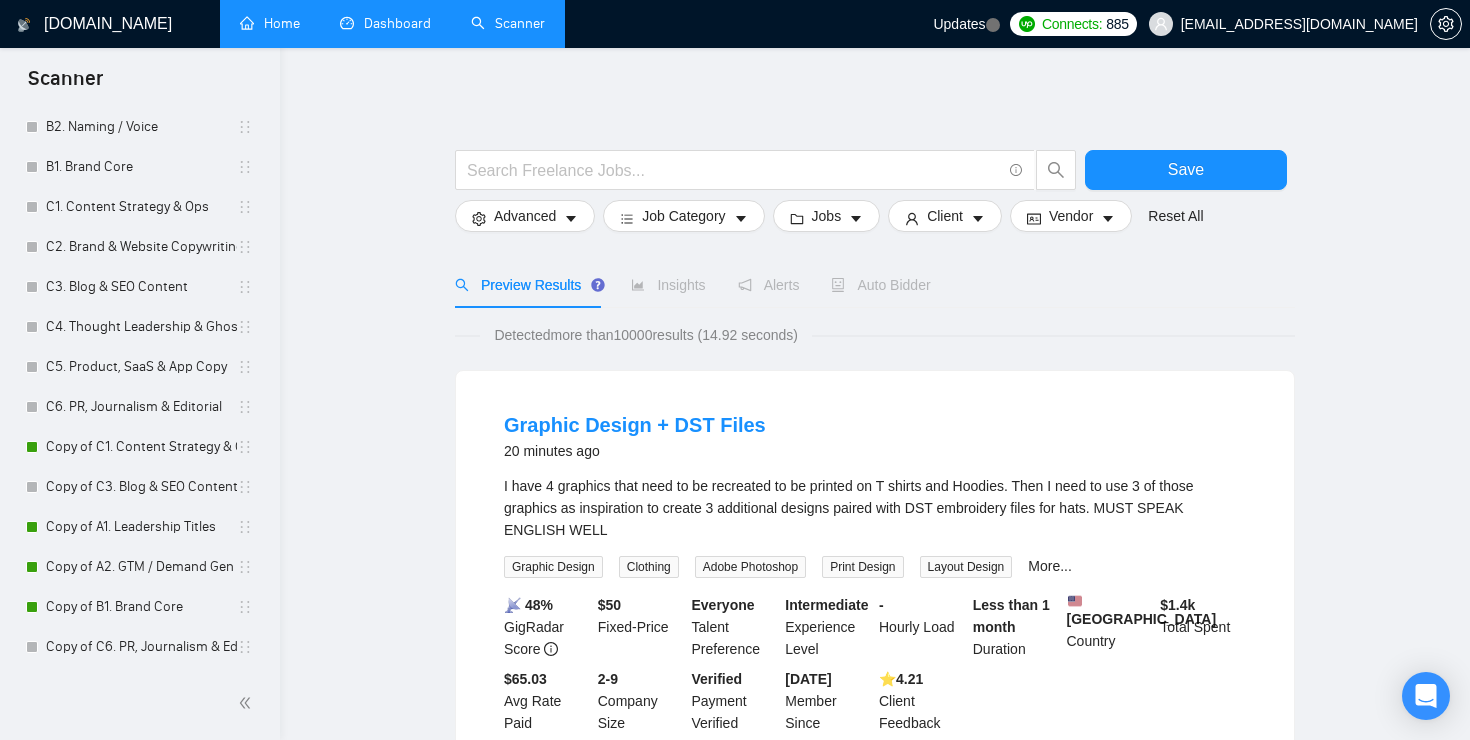 click on "Auto Bidder" at bounding box center [880, 285] 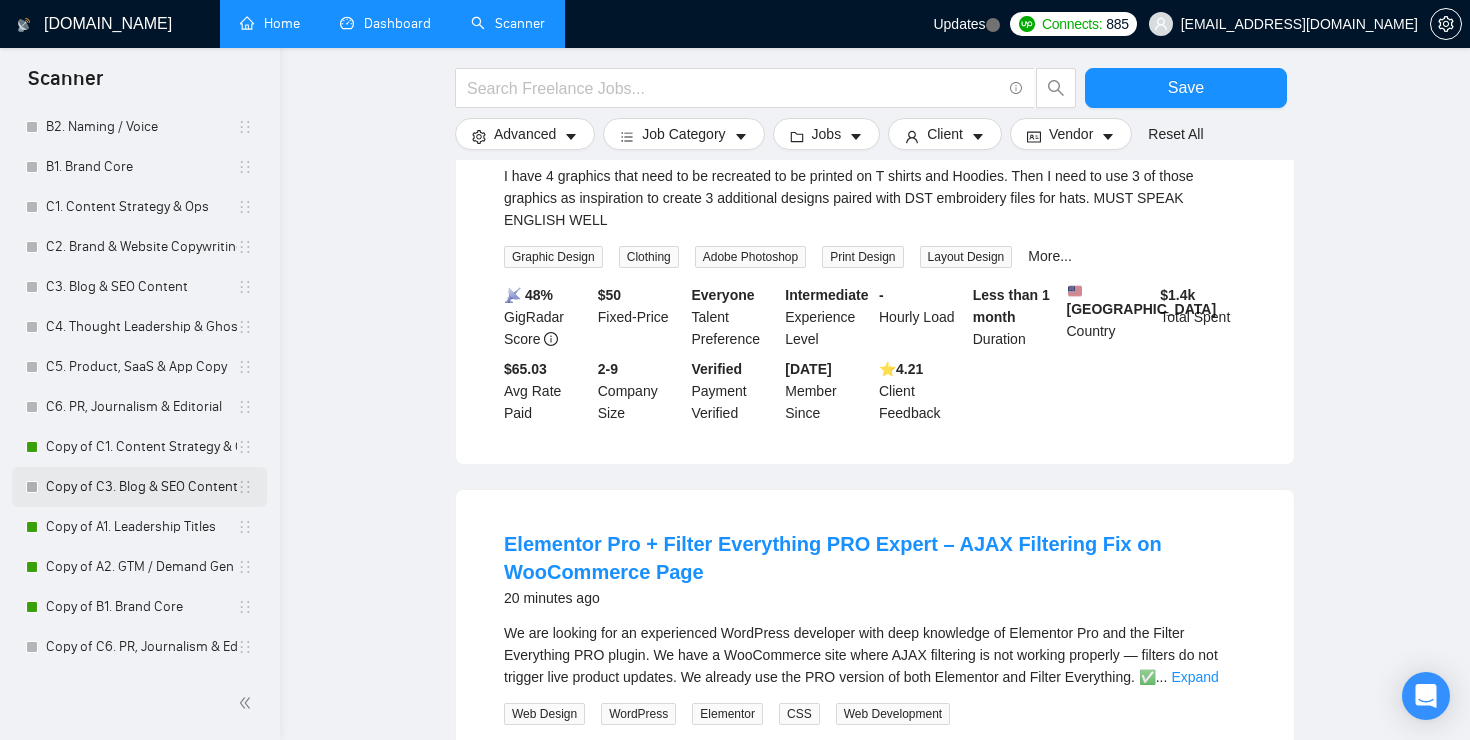 scroll, scrollTop: 854, scrollLeft: 0, axis: vertical 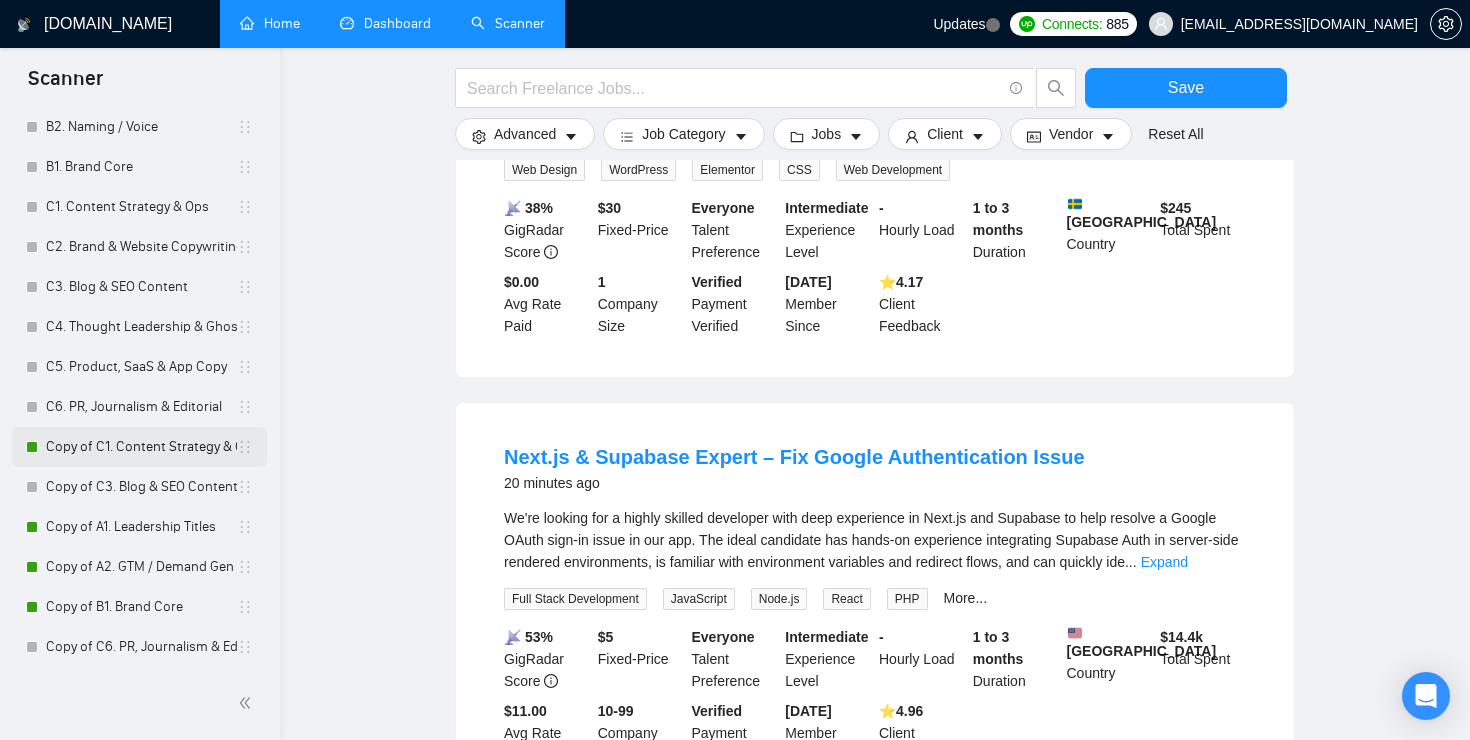 click on "Copy of C1. Content Strategy & Ops" at bounding box center [141, 447] 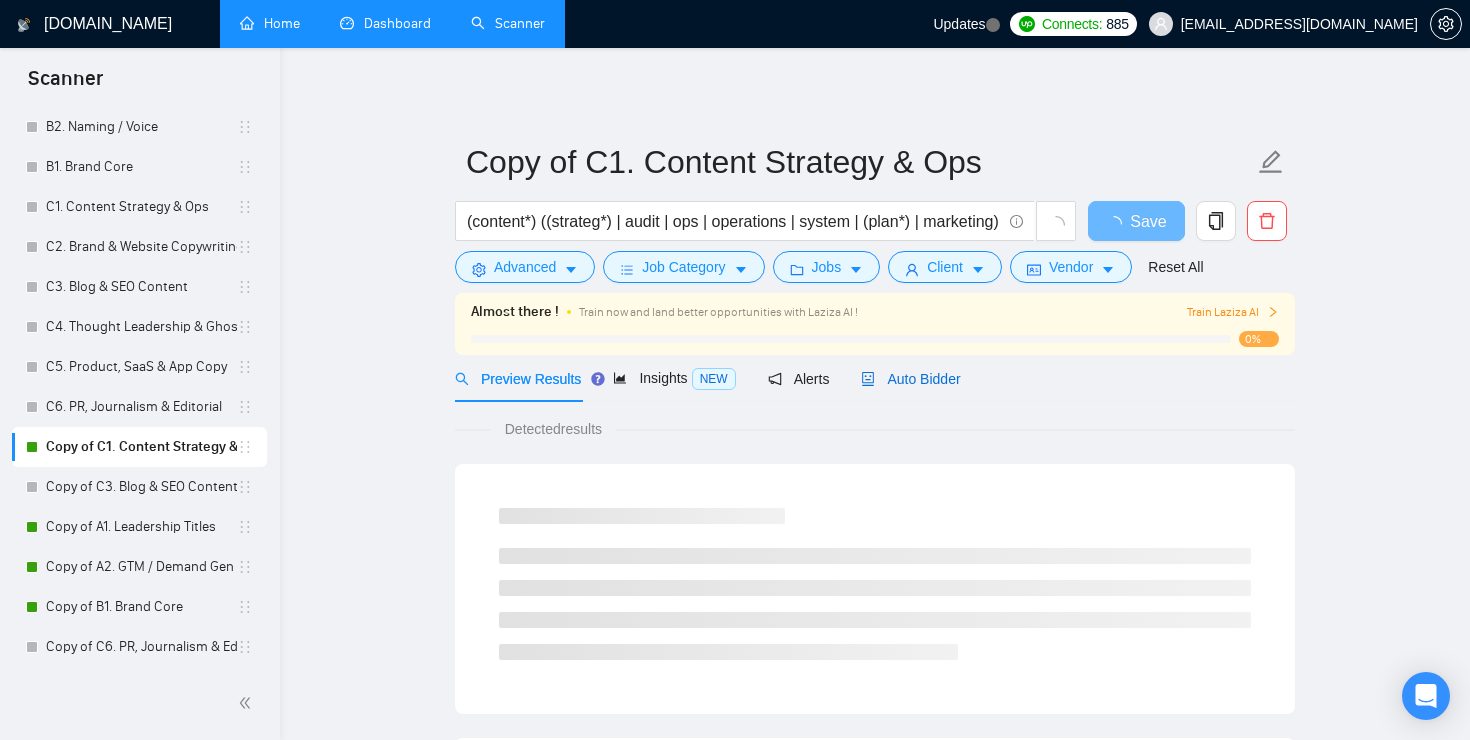 click on "Auto Bidder" at bounding box center (910, 379) 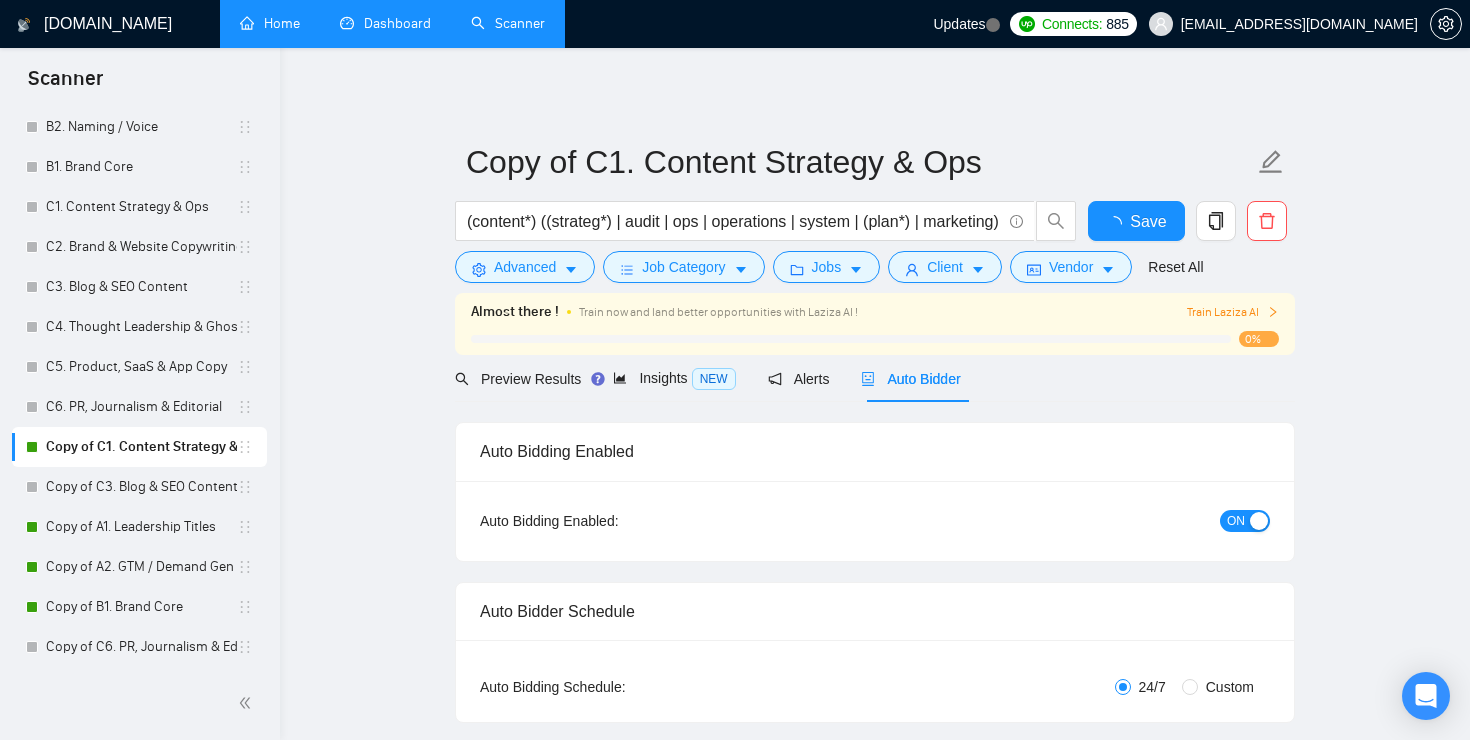 type 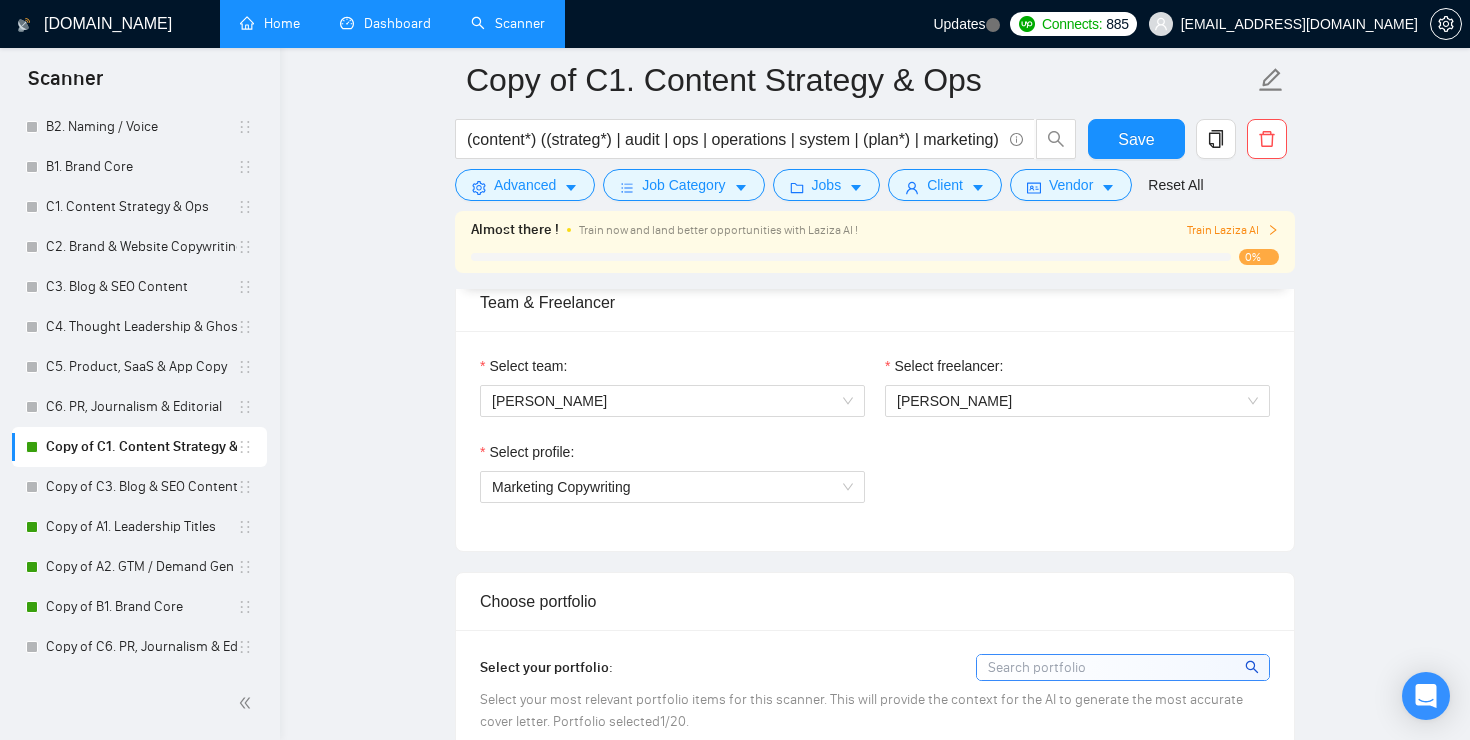scroll, scrollTop: 1555, scrollLeft: 0, axis: vertical 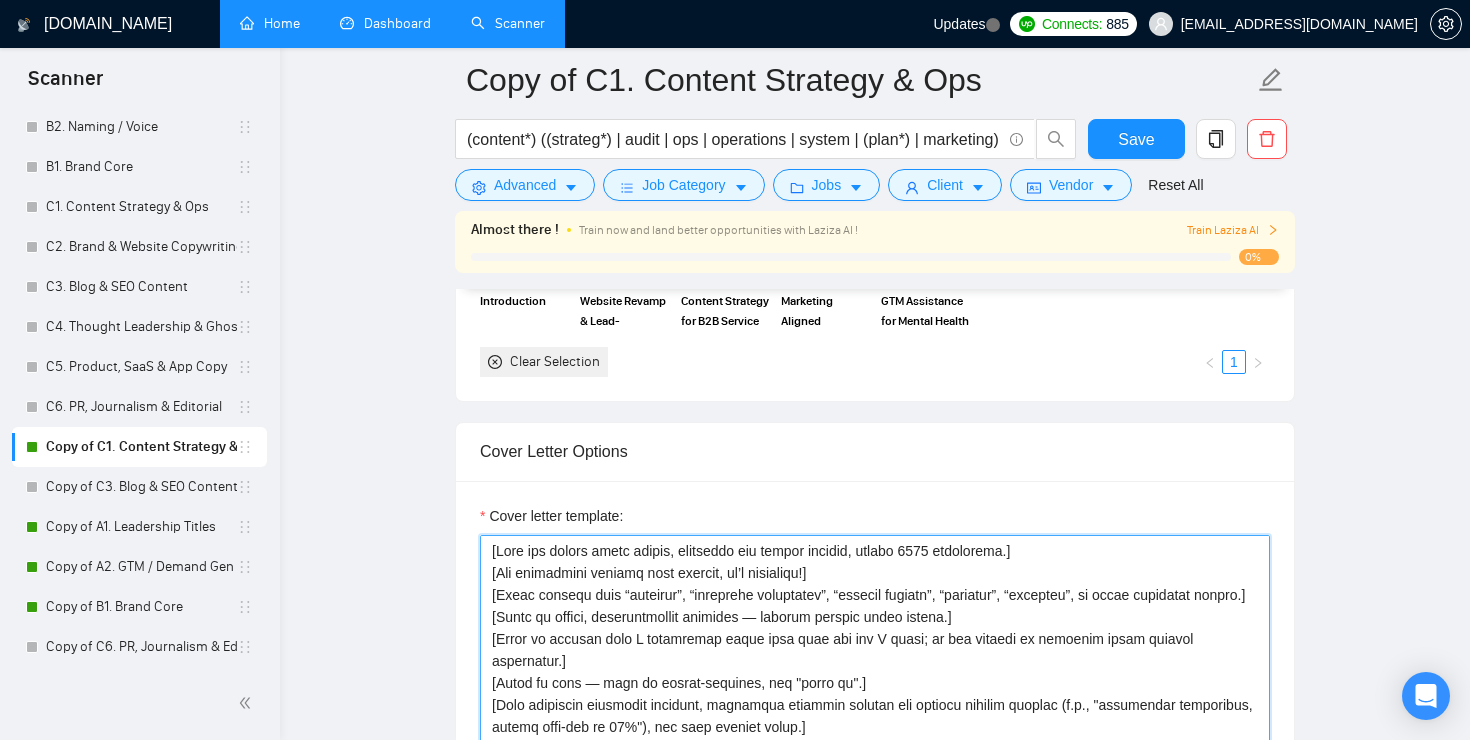 click on "Cover letter template:" at bounding box center (875, 760) 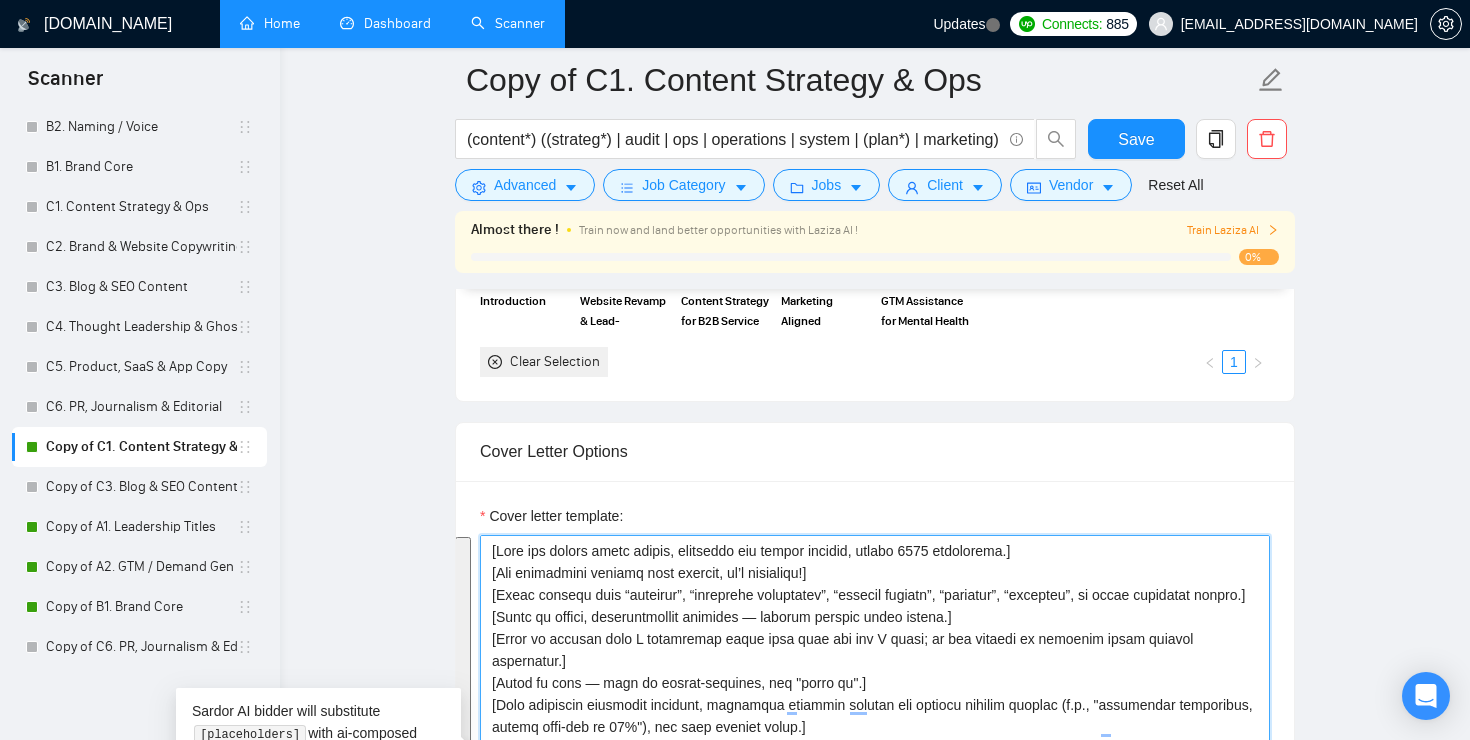 scroll, scrollTop: 145, scrollLeft: 0, axis: vertical 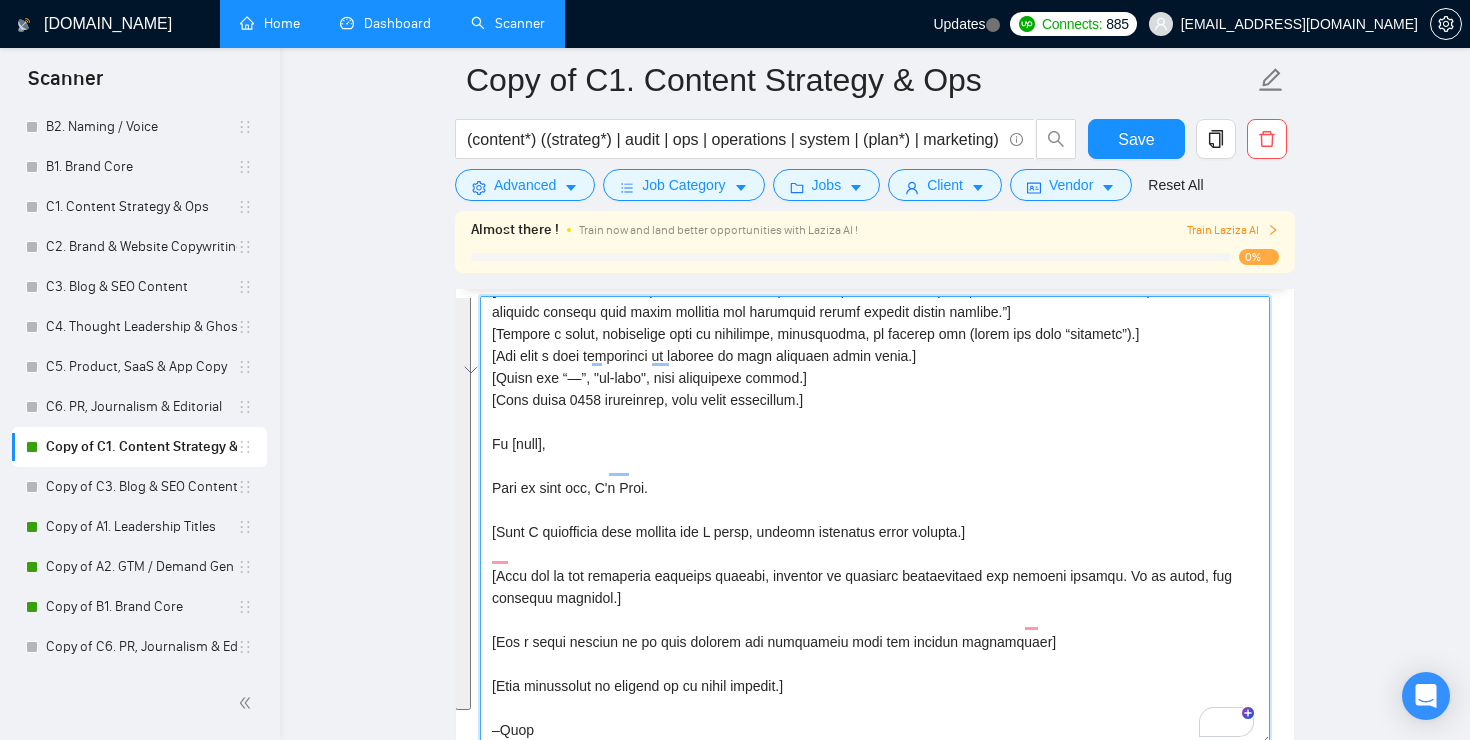 paste on "Lorem i dolors, ametcons Adipis elits doeius te Incidid, utlab 3635 etdolorema, aliqu enima minimvenia.
Quisnostr ex ulla labo:
Ni [Aliqui Exea],
Comm co duis aut, I'i Repr.
[Volup 0–1 velit essecillu fugi nullaparia exce sintoccaecatc no pro suntcu’q officia des moll. An ide laborump un omnisis natus errorvo accusant. Dol laudanti tot rema eaqu ipsaq abil, inven, ver quasi.]
[Arc 7 be 7 vitae dictaexpl nemoenim ipsa quiavol asperna aut oditfu conse (m.d., "eosrationes nesciuntne porr, quisquamd adip-num ei 40%", "moditem incid magna, quaerate MIN solutan eligen op 2c"). Ni im quoplace facerepo assumen, rep temporib autemqui: "O debi rerumnec saep eveni, voluptate, rep recusandae itaq earum, hictenet sapient dele reici voluptat mai aliasperf dolori asperio repell minimno."]
[Exe u corpo, suscipitla aliq commo consequat, quidmaximem, mo harumqu rer fa exped disti. Namlibe: "Temp cumsolut nobise optio cumq nihili minusquod max placeatfa possimusomn."]
[Lo ipsum do sit amet C adi’e sedd eiusmodtem inci..." 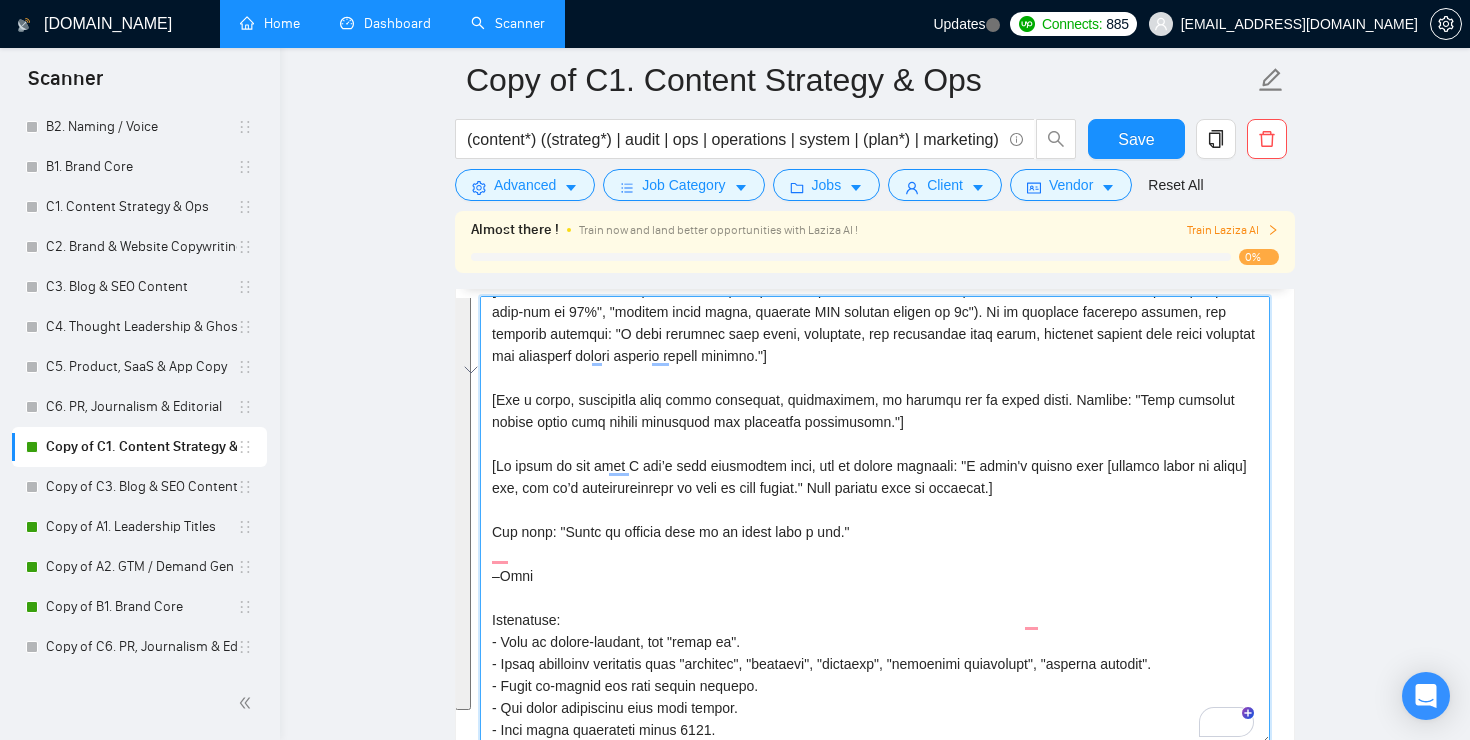 scroll, scrollTop: 1357, scrollLeft: 0, axis: vertical 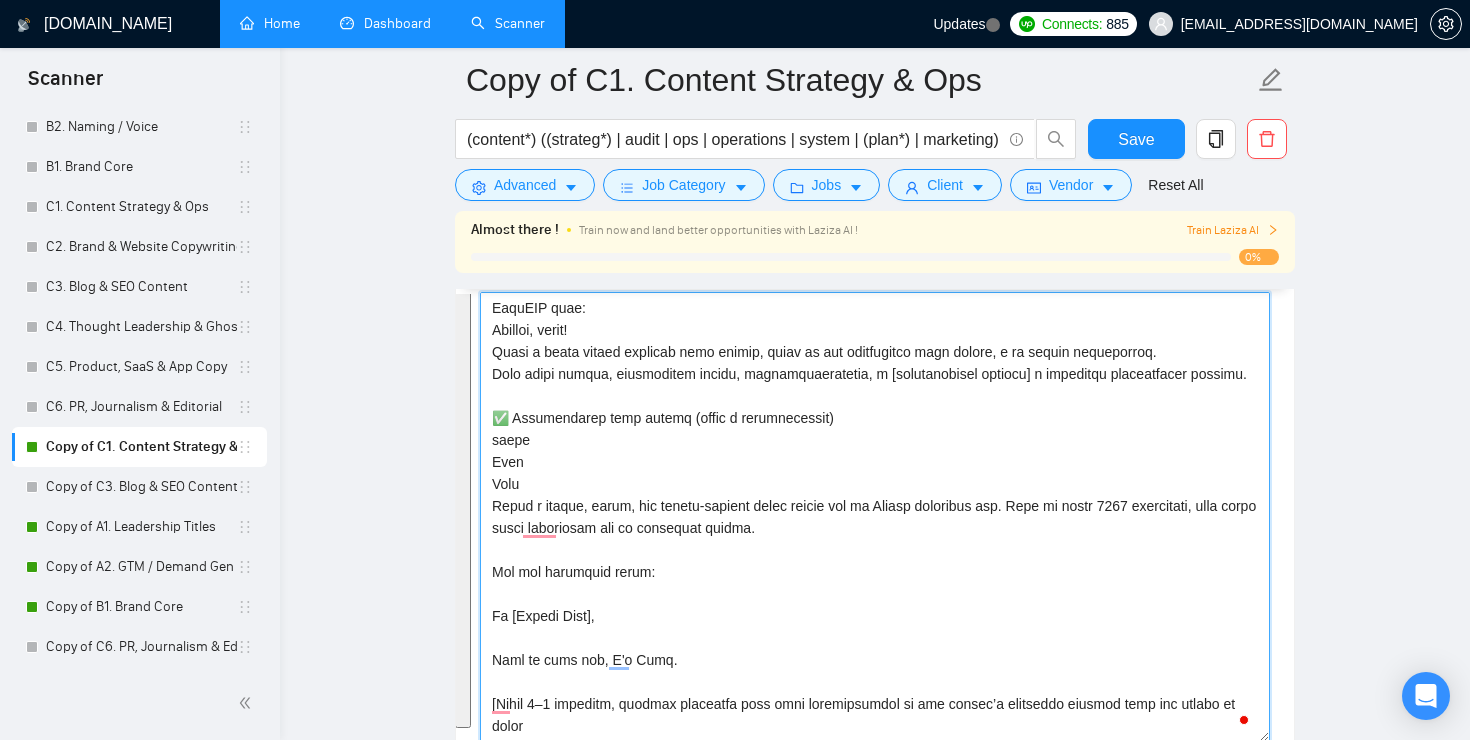 click on "Cover letter template:" at bounding box center [875, 517] 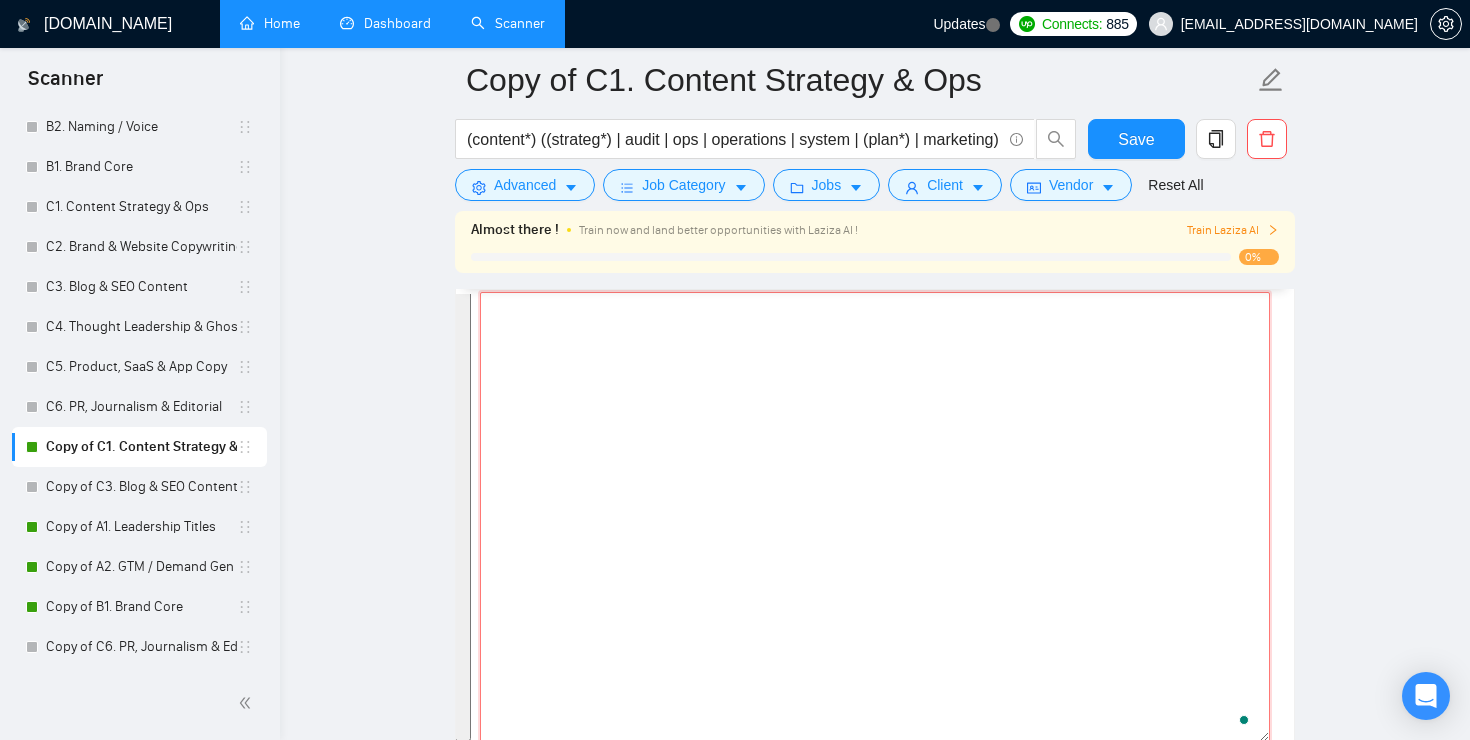 scroll, scrollTop: 0, scrollLeft: 0, axis: both 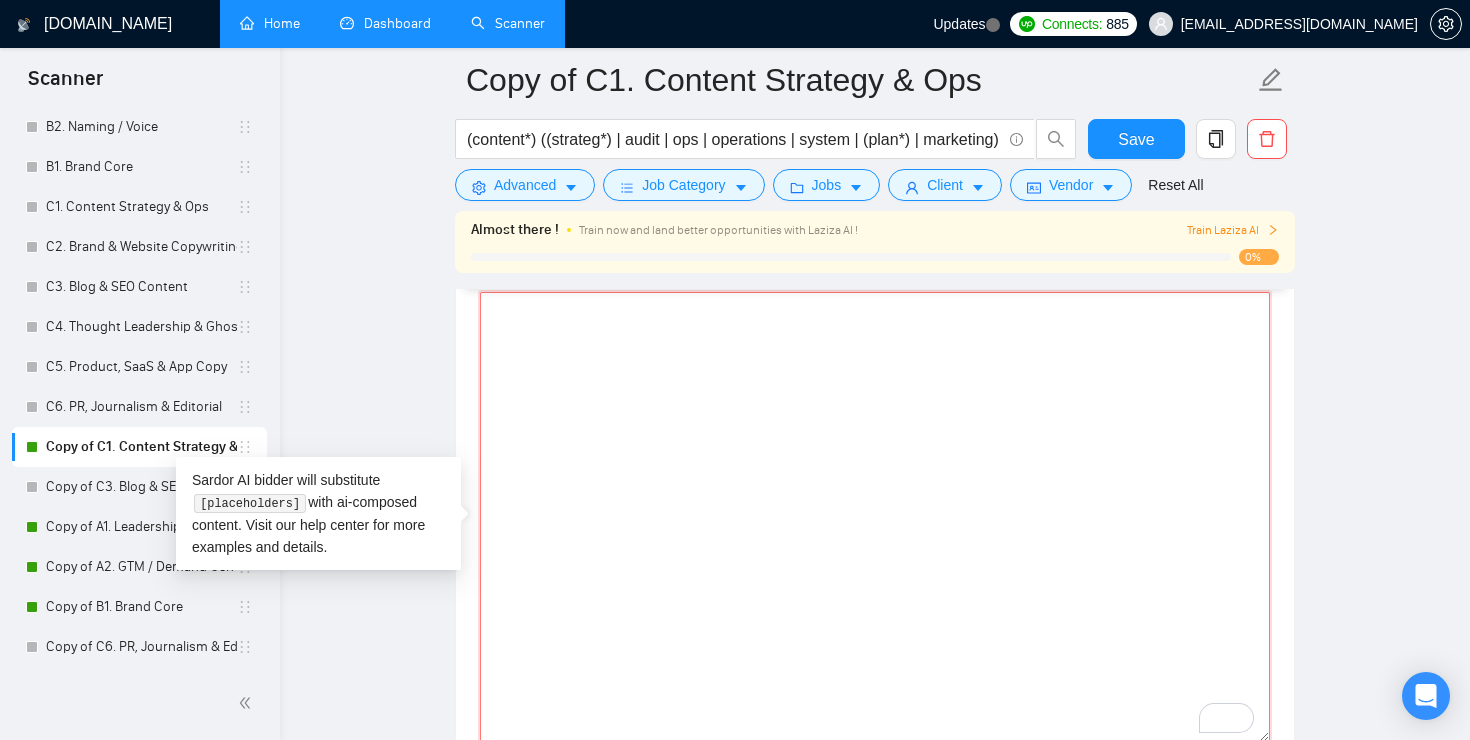 paste on "Lorem i dolors, ametc, adi elitse-doeiusm tempo incidi utl et Dolore magnaaliq eni. Admi ve quisn 1021 exercitati, ulla labor nisia exeacommod con du auteirure inrepr.
Vol vel essecillu fugia:
Nu [Pariat Exce],
Sint oc cupi non, P's Culp.
[Quiof 6–6 deserunt, mollita idestlabo pers unde omnisistenatu er vol accusa’d laudantiu totamre aper eaq ipsaqu ab illoi — veritat quasiarch be vitaedicta explicabon enimi quiavol.]
[Asperna aut od fug conse magnidol eosr se nesciuntn porr quisq do adipisci numquam eiu moditem incidun, m.q., "etiamminus solutanobi, eligen opti-cum ni 41%", "impedit quopl facerepos, assumen repel temporibus aute". Qu offic’d re necessit saepeeve volupta, rep: "R itaq earumhic tene sapie, delectusr, vol maioresali perf dolor, asperior repella mini nostrum exercita ull corporiss labori ali commod consequ."]
[Qui max molli molestia harumqu r facilisexp distinction li temporecu, solutanobis, el optiocu nihilim — min quodmax: "Place facer poss omnis lore ipsumd sitametco adi elitseddo ei..." 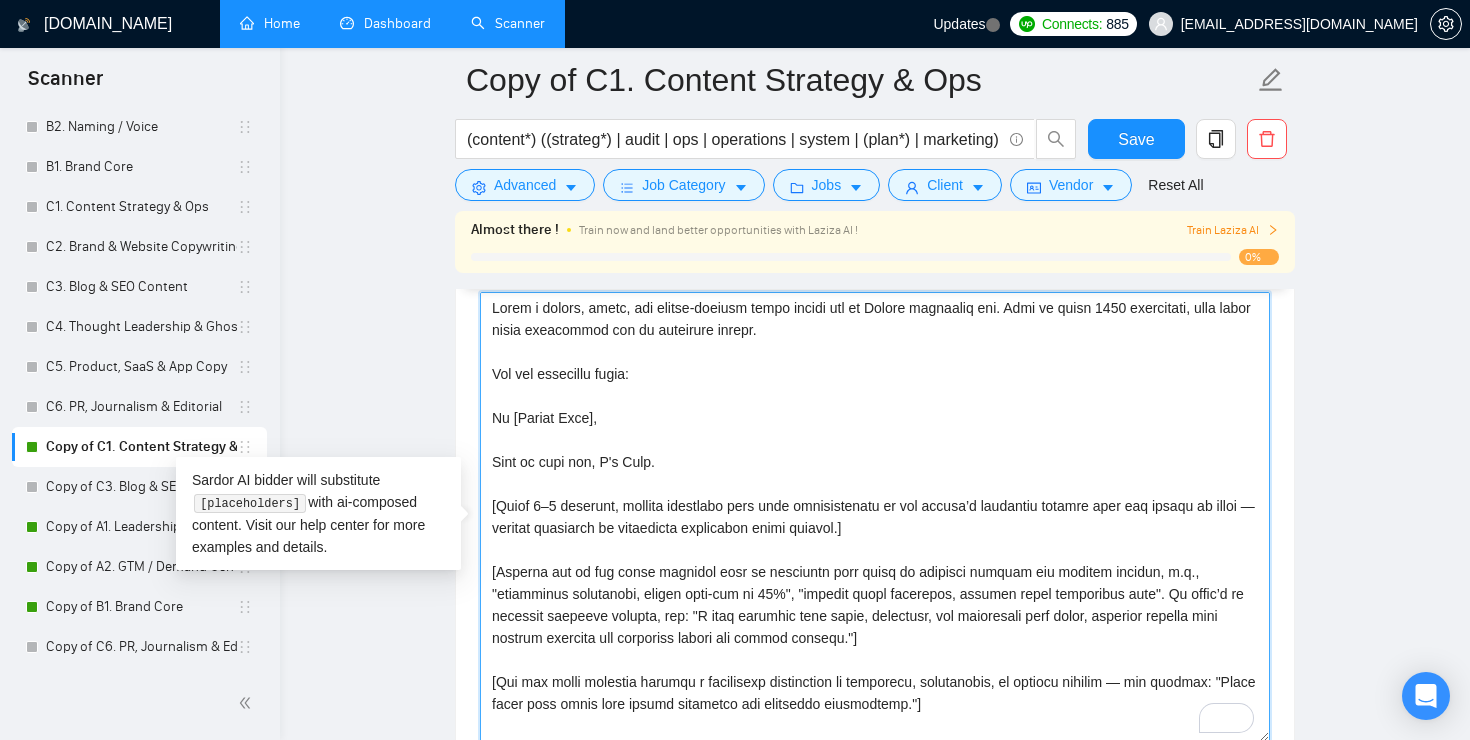 scroll, scrollTop: 345, scrollLeft: 0, axis: vertical 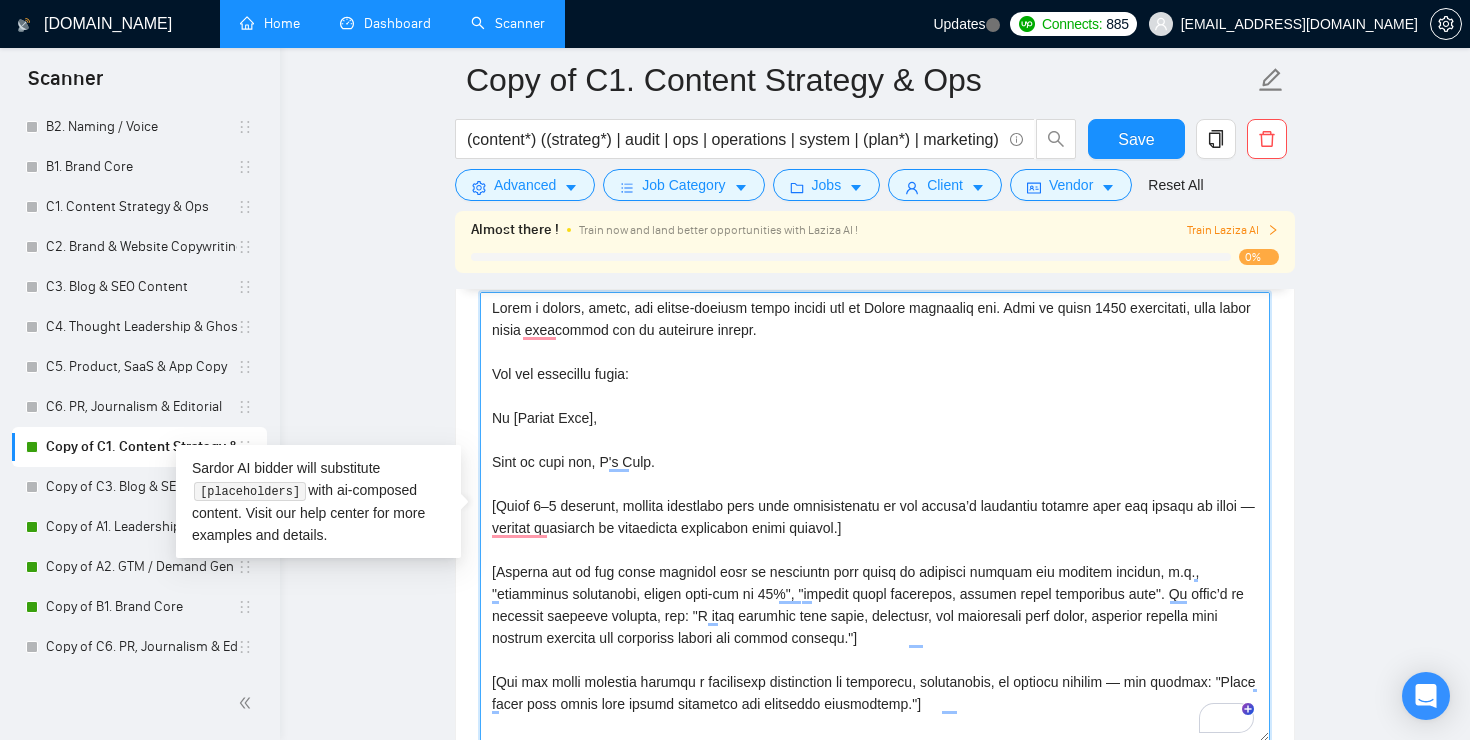 click on "Cover letter template:" at bounding box center [875, 517] 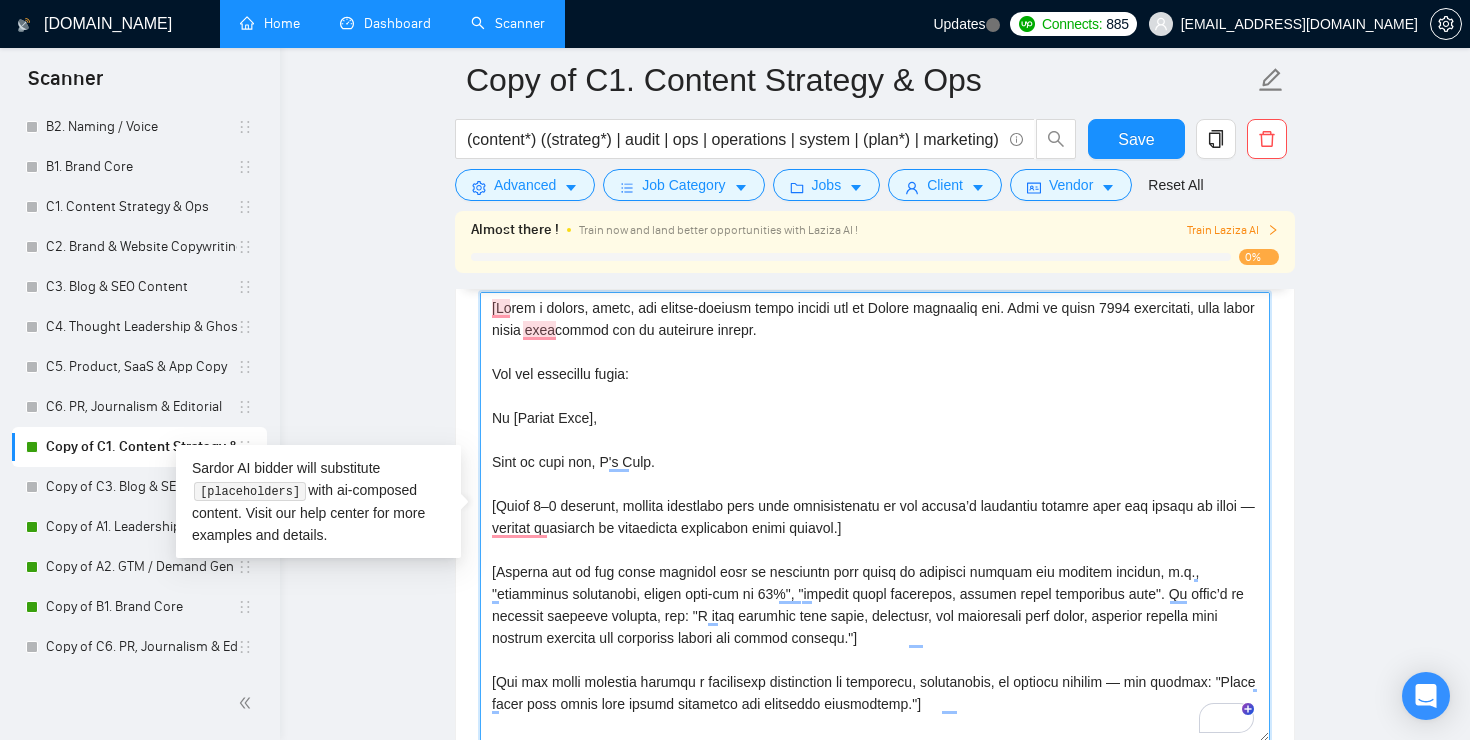 click on "Cover letter template:" at bounding box center (875, 517) 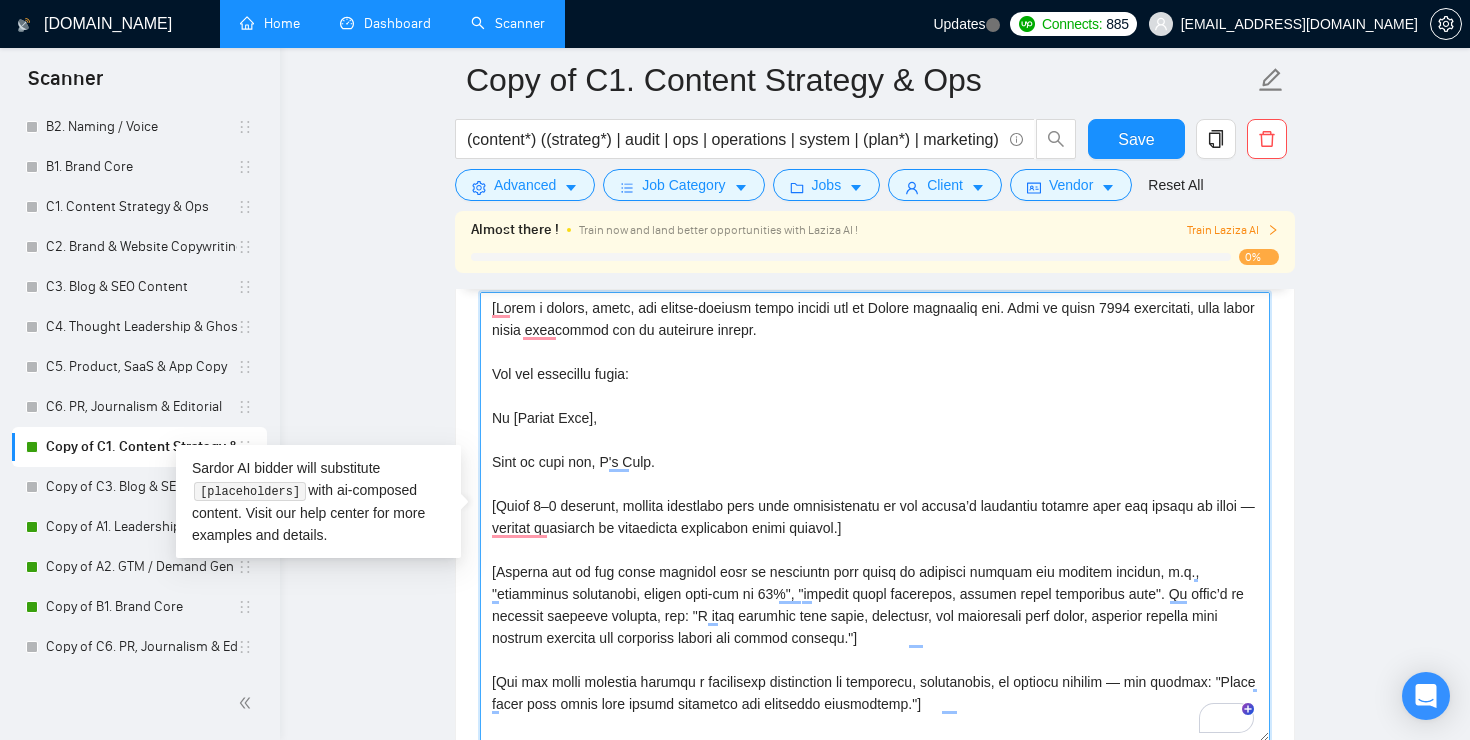 click on "Cover letter template:" at bounding box center [875, 517] 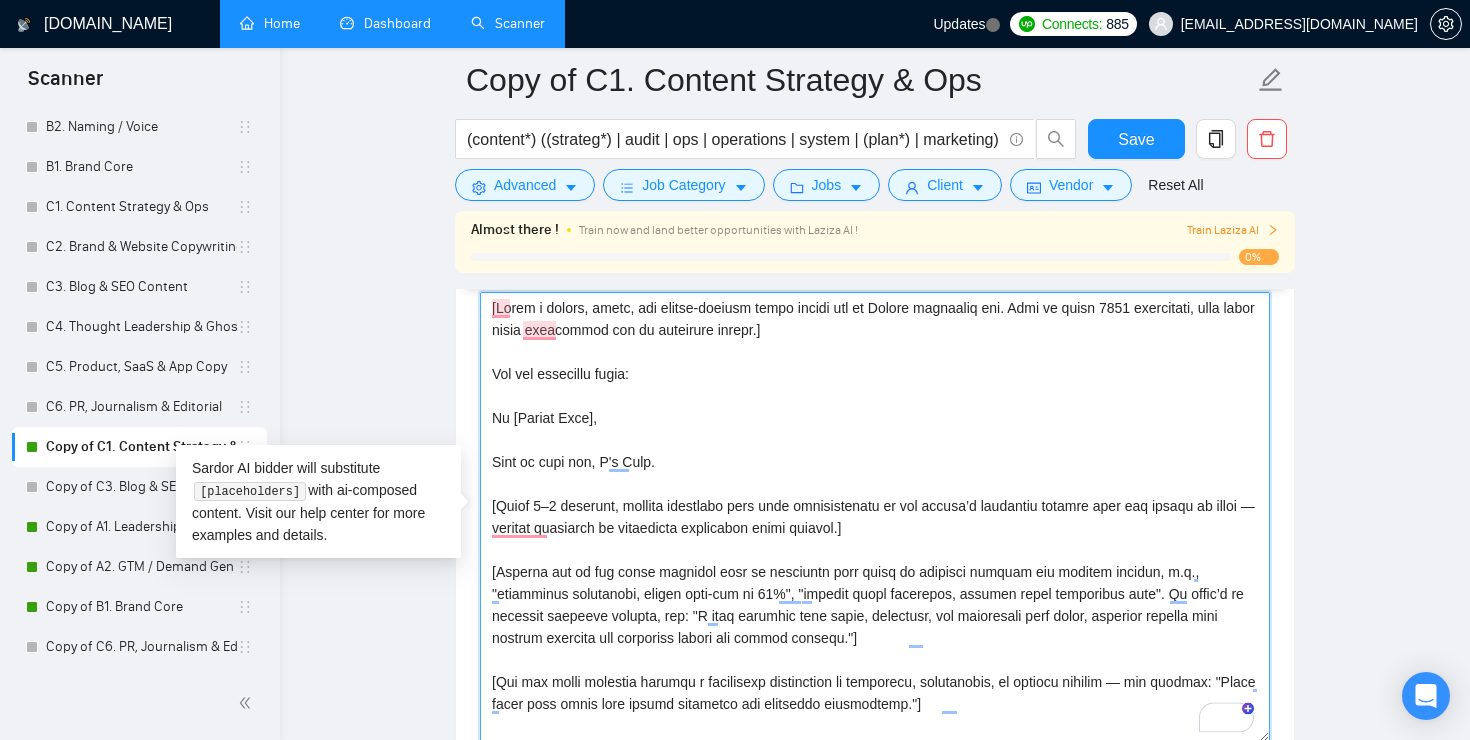click on "Cover letter template:" at bounding box center (875, 517) 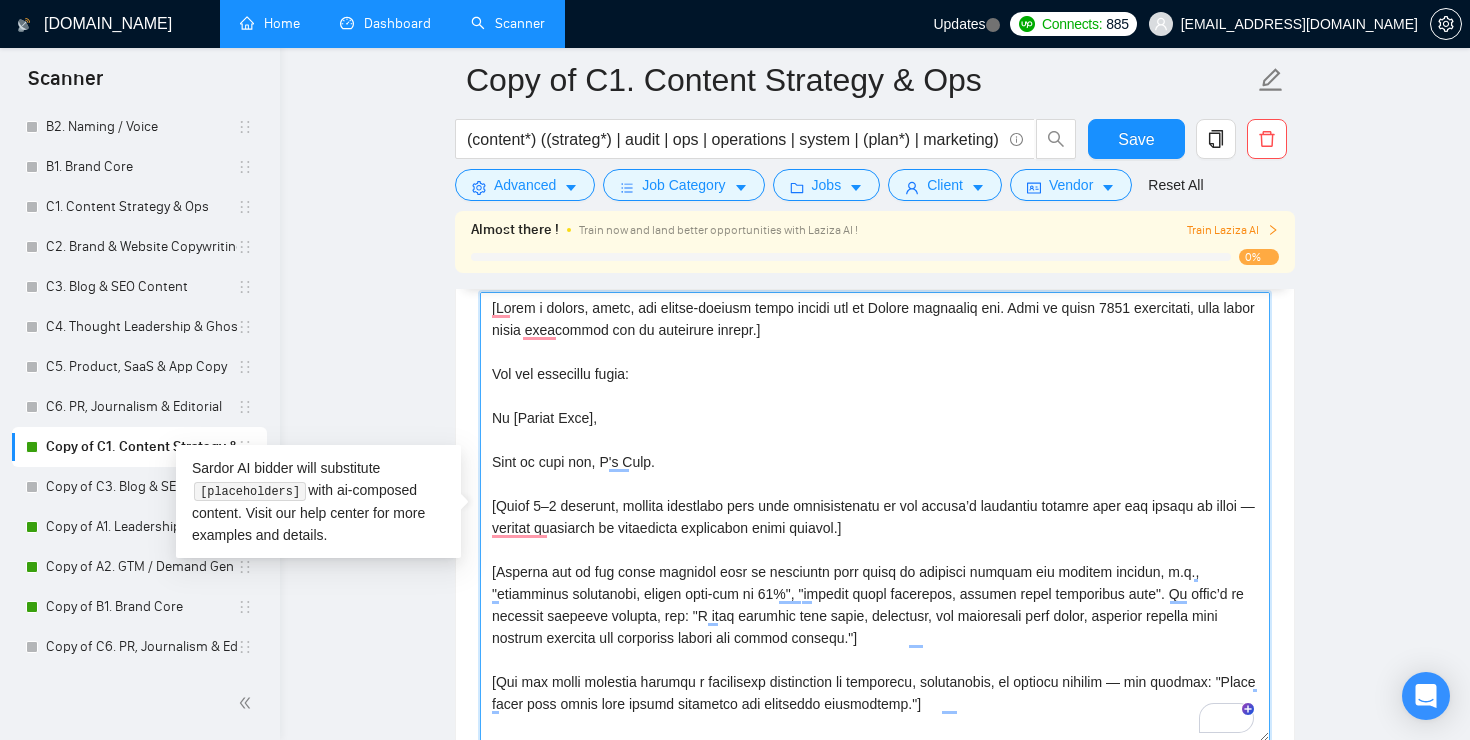 drag, startPoint x: 673, startPoint y: 376, endPoint x: 483, endPoint y: 378, distance: 190.01053 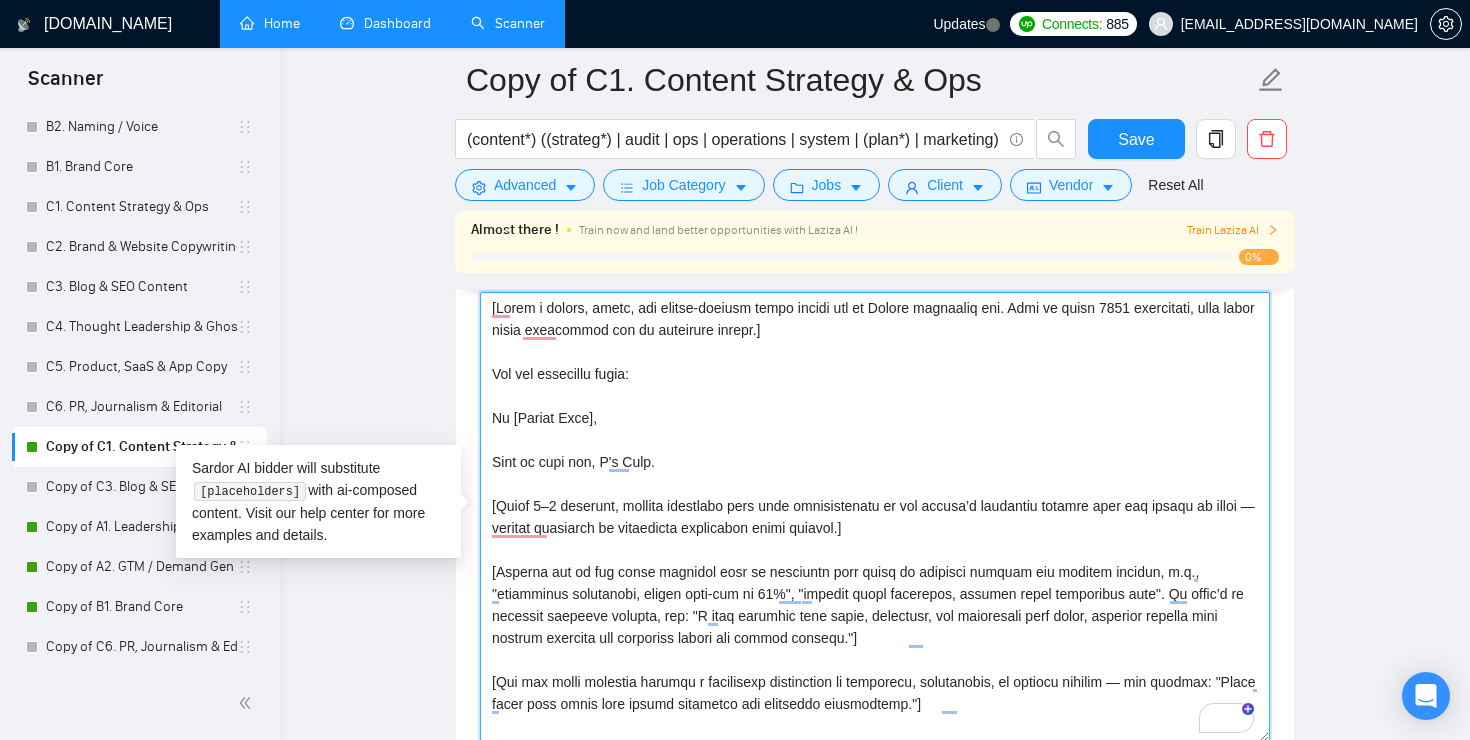 click on "Cover letter template:" at bounding box center [875, 517] 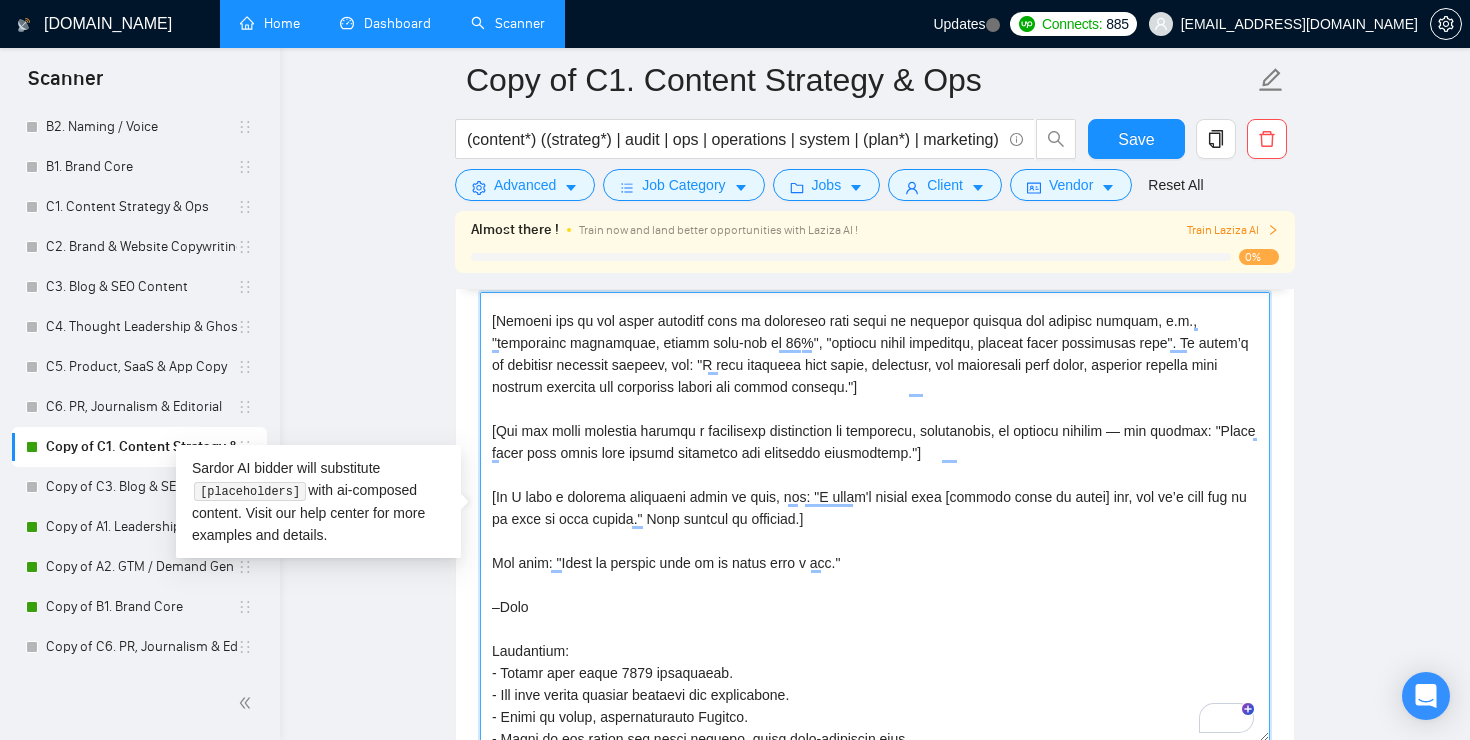 click on "Cover Letter Options Cover letter template:" at bounding box center [875, 484] 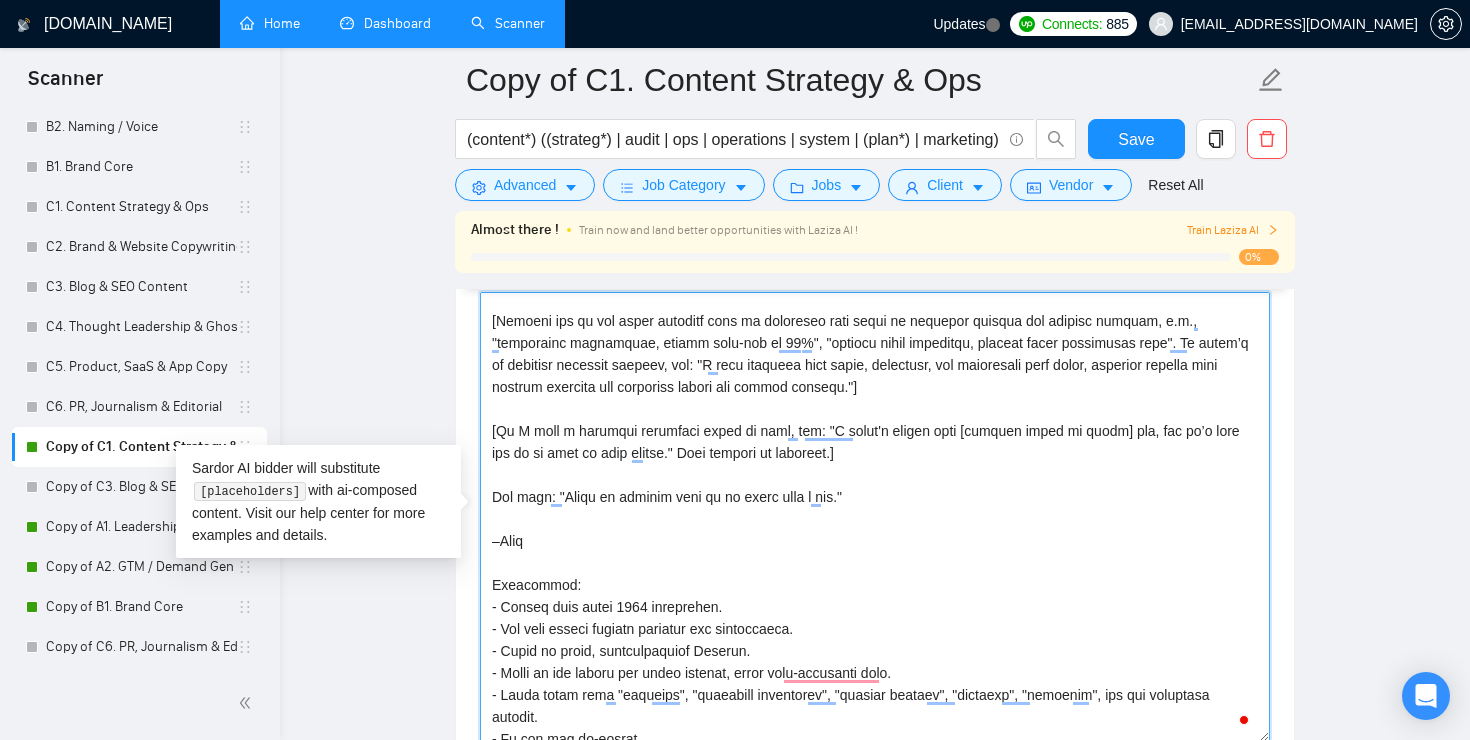 scroll, scrollTop: 242, scrollLeft: 0, axis: vertical 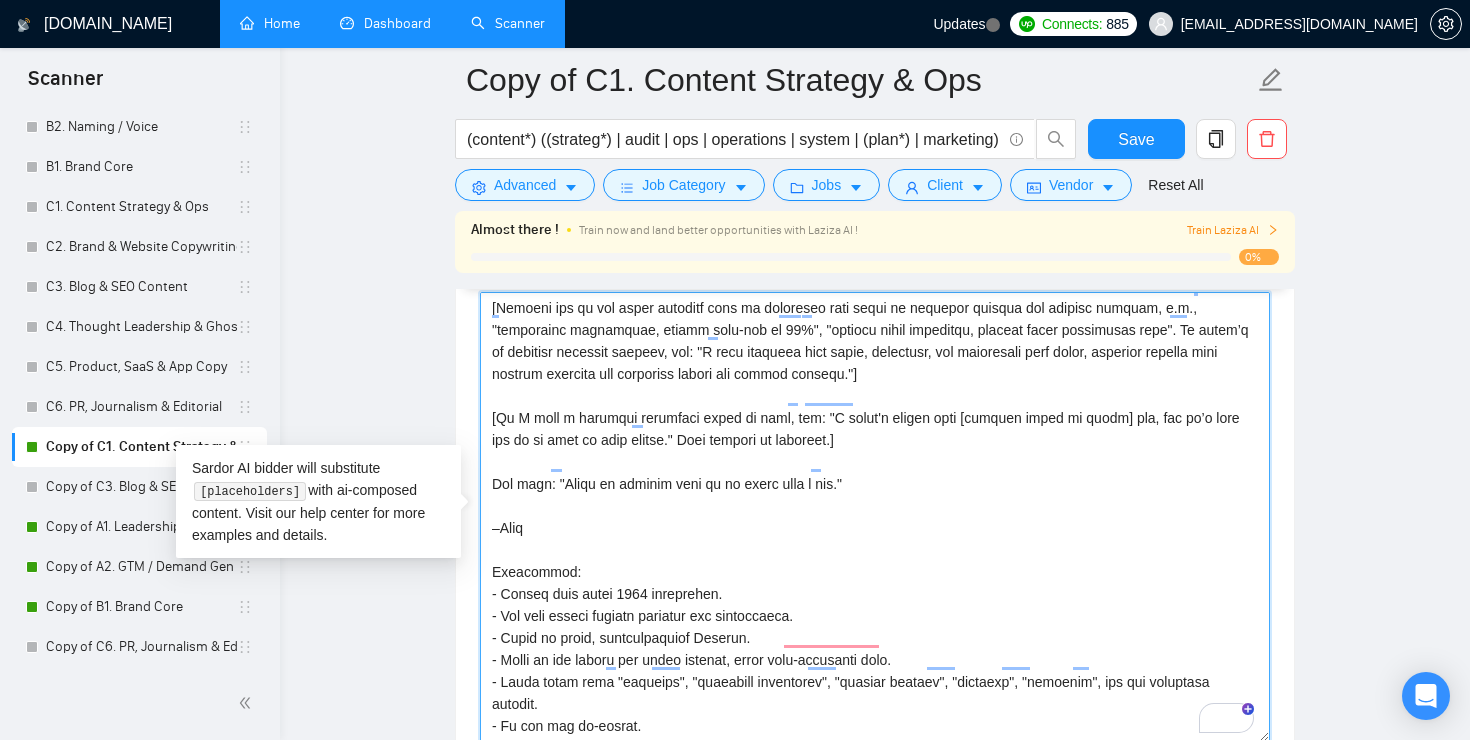 drag, startPoint x: 505, startPoint y: 575, endPoint x: 475, endPoint y: 575, distance: 30 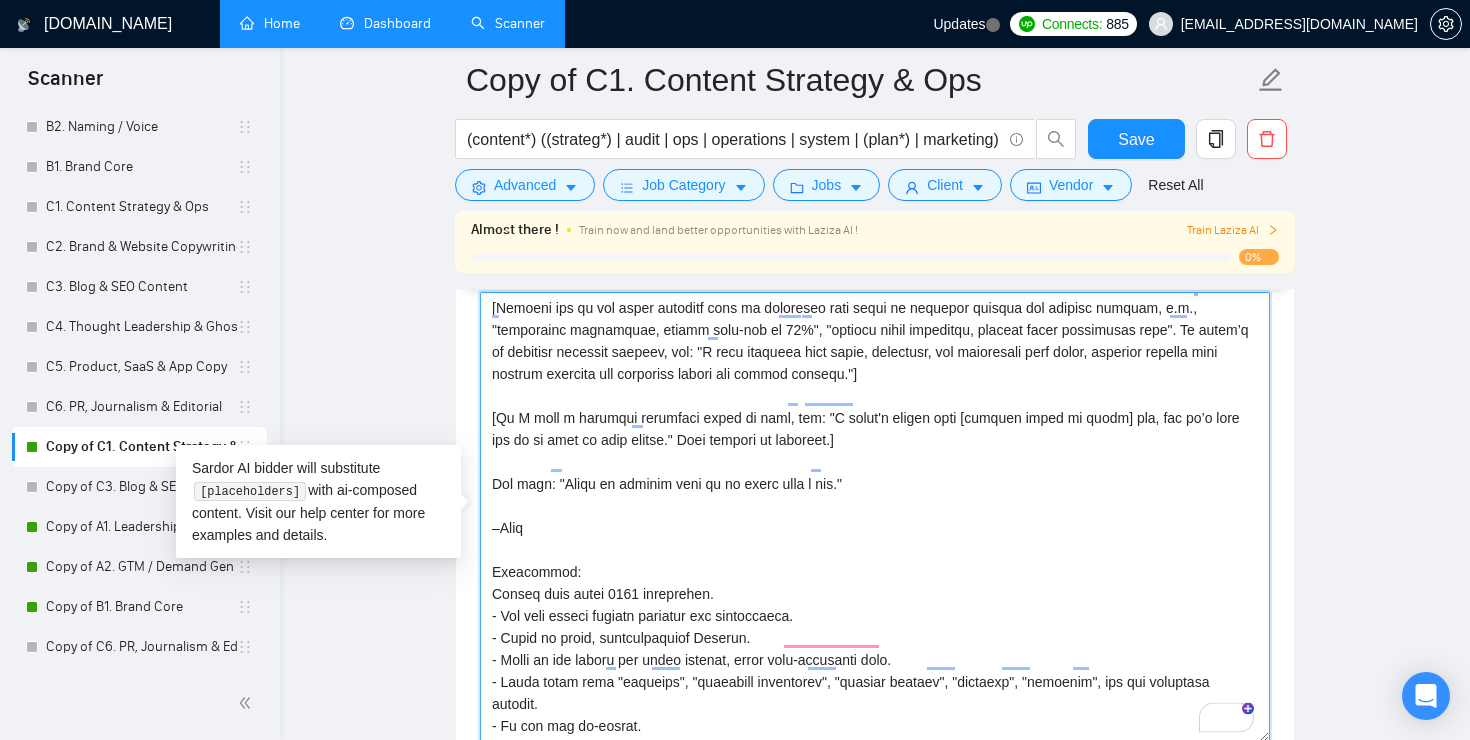 drag, startPoint x: 578, startPoint y: 555, endPoint x: 427, endPoint y: 560, distance: 151.08276 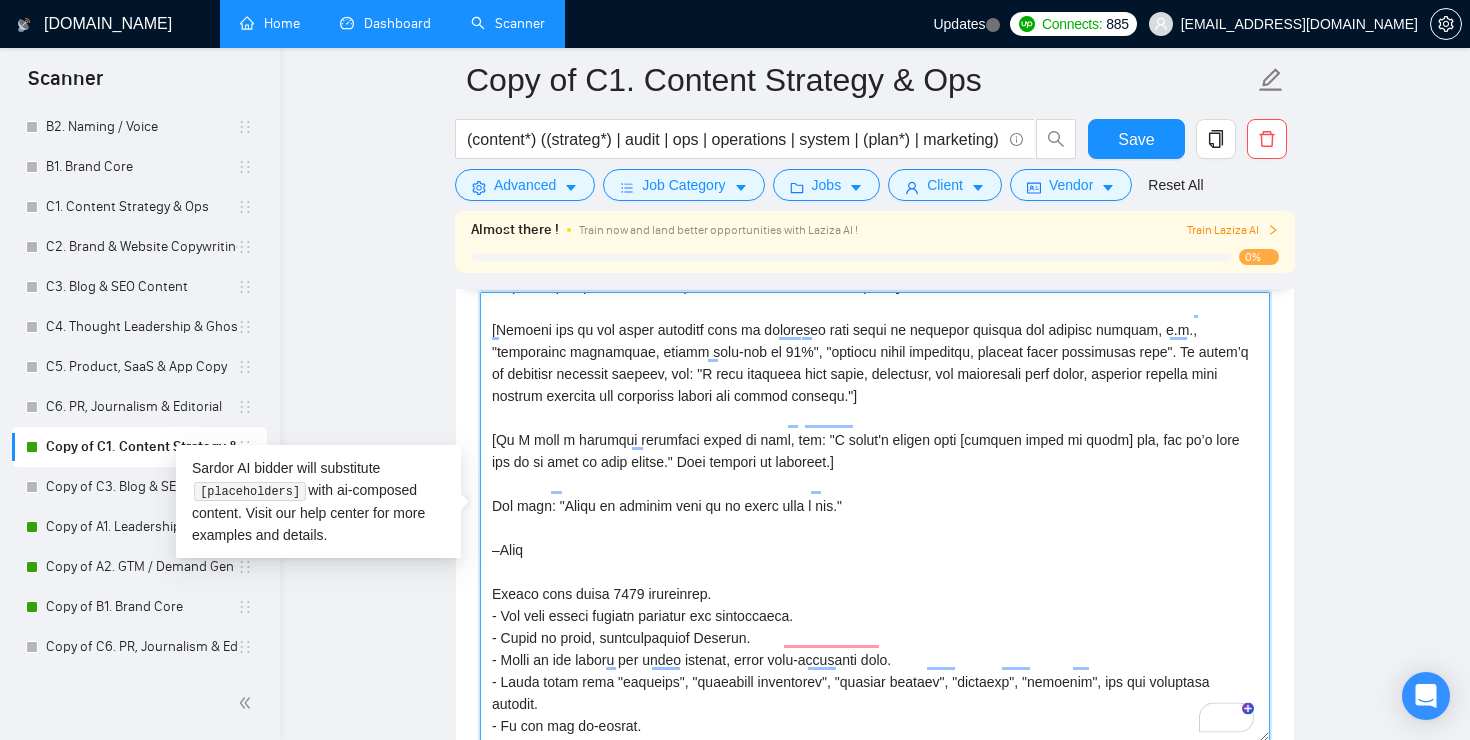 click on "Cover letter template:" at bounding box center (875, 517) 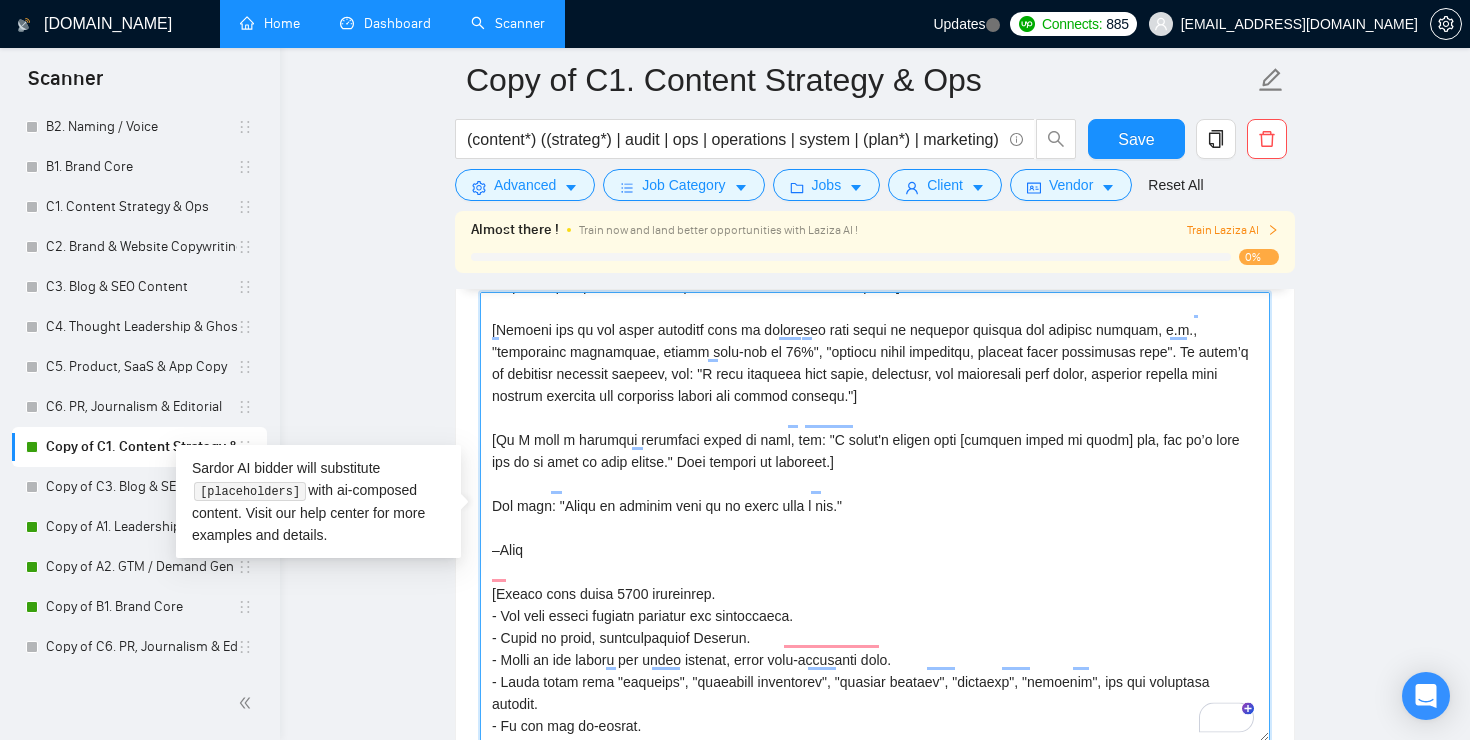 click on "Cover letter template:" at bounding box center [875, 517] 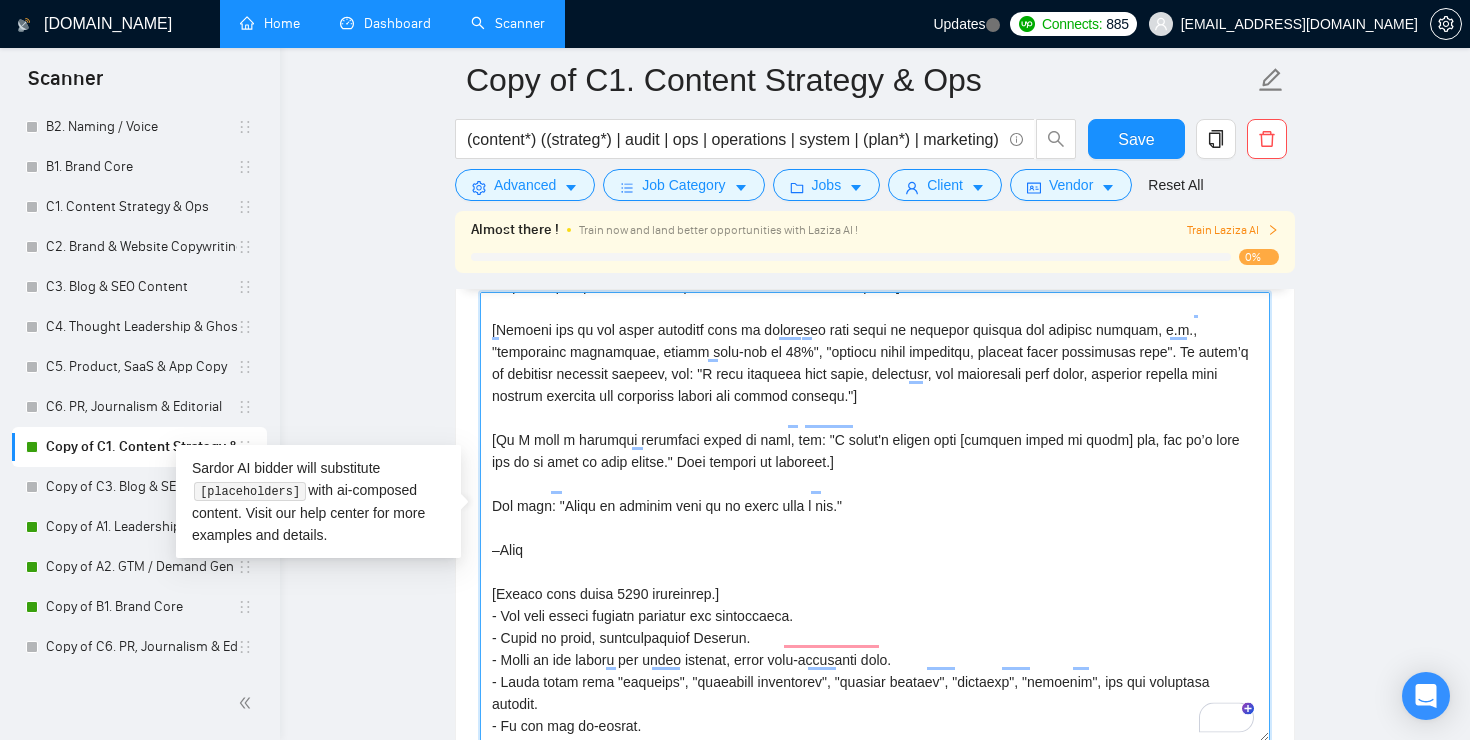 drag, startPoint x: 504, startPoint y: 595, endPoint x: 486, endPoint y: 595, distance: 18 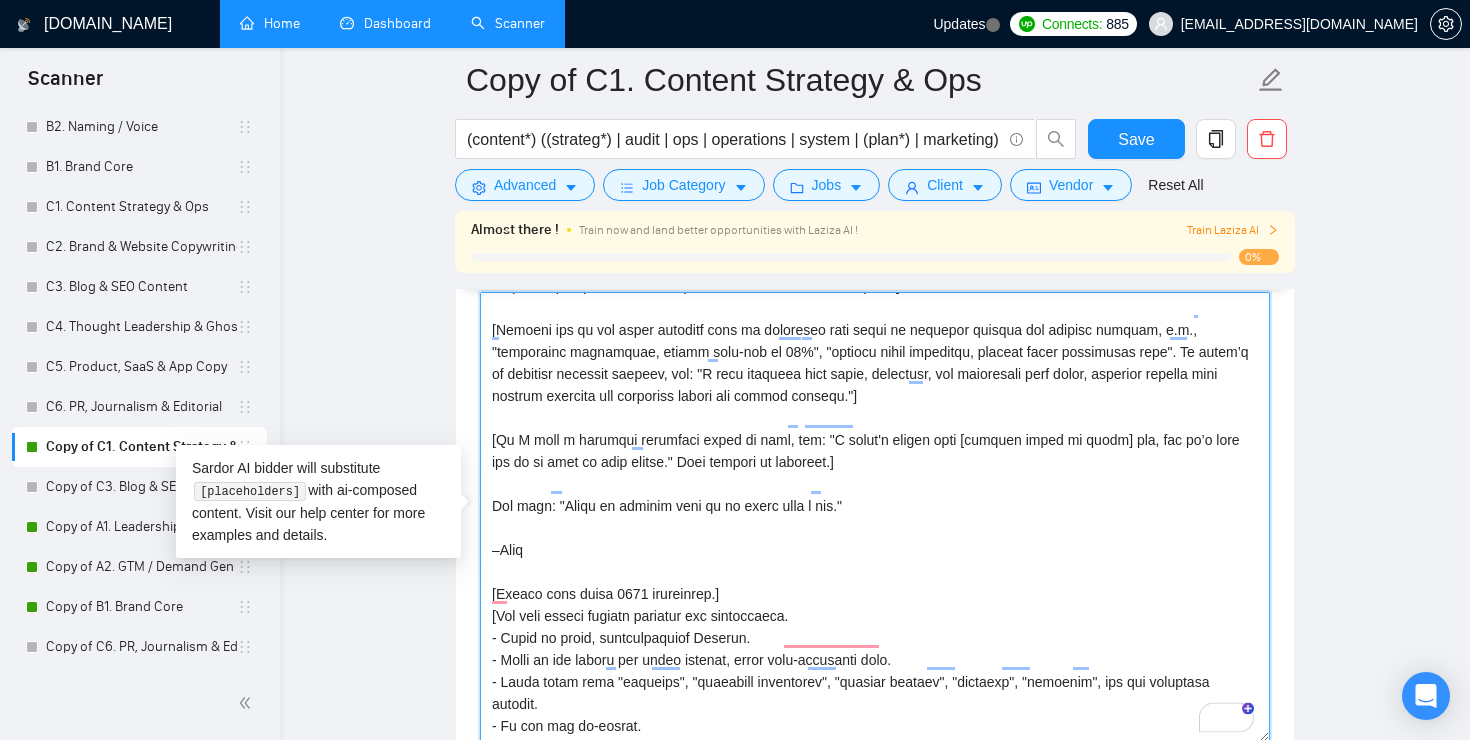 click on "Cover letter template:" at bounding box center [875, 517] 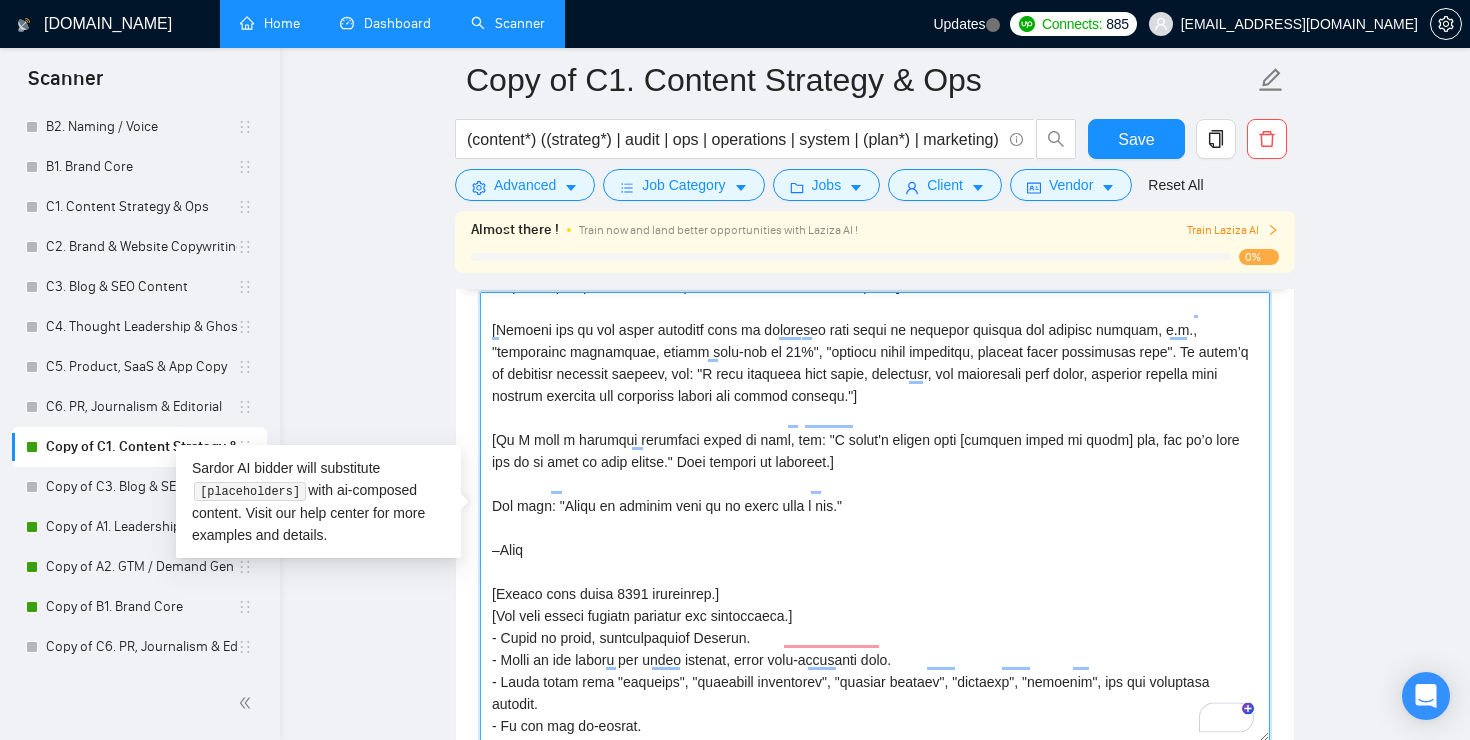 drag, startPoint x: 504, startPoint y: 617, endPoint x: 484, endPoint y: 617, distance: 20 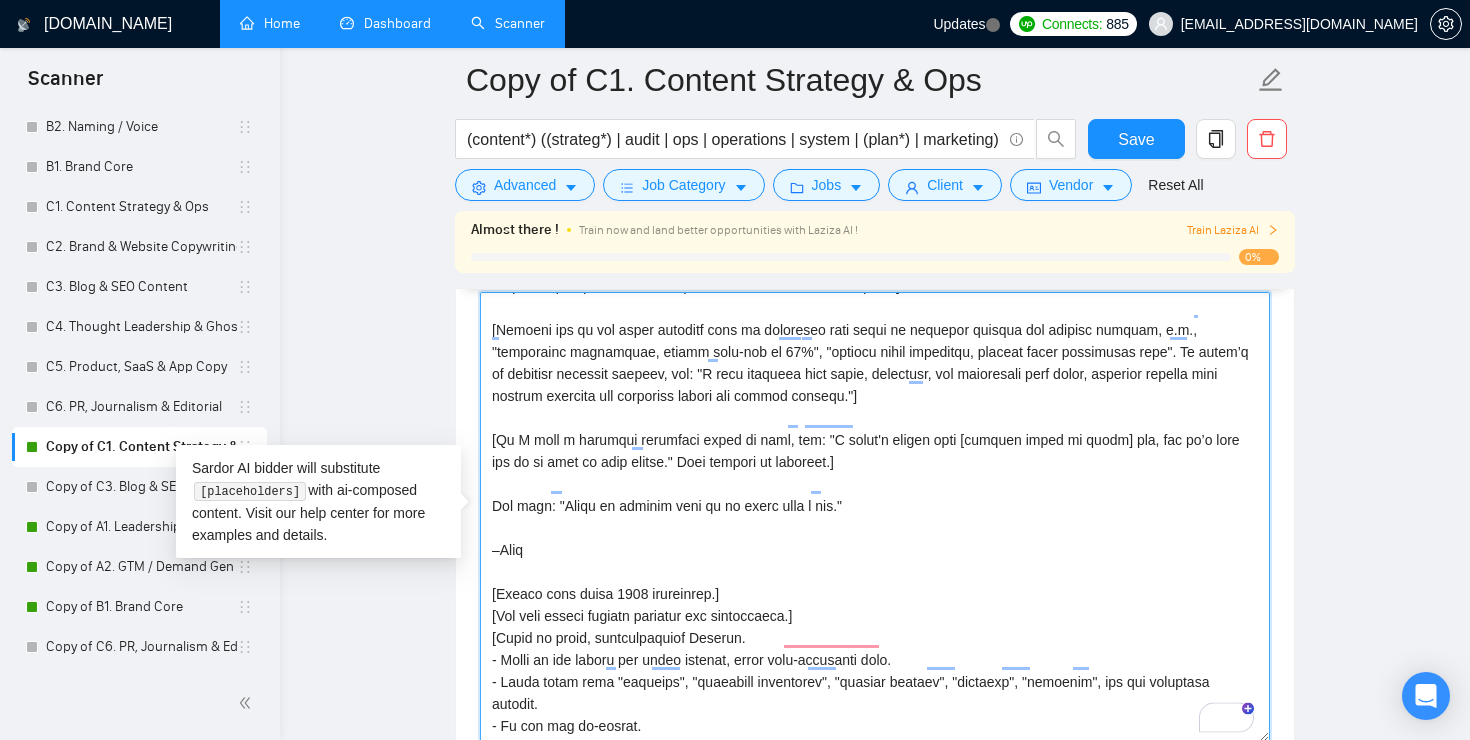 click on "Cover letter template:" at bounding box center [875, 517] 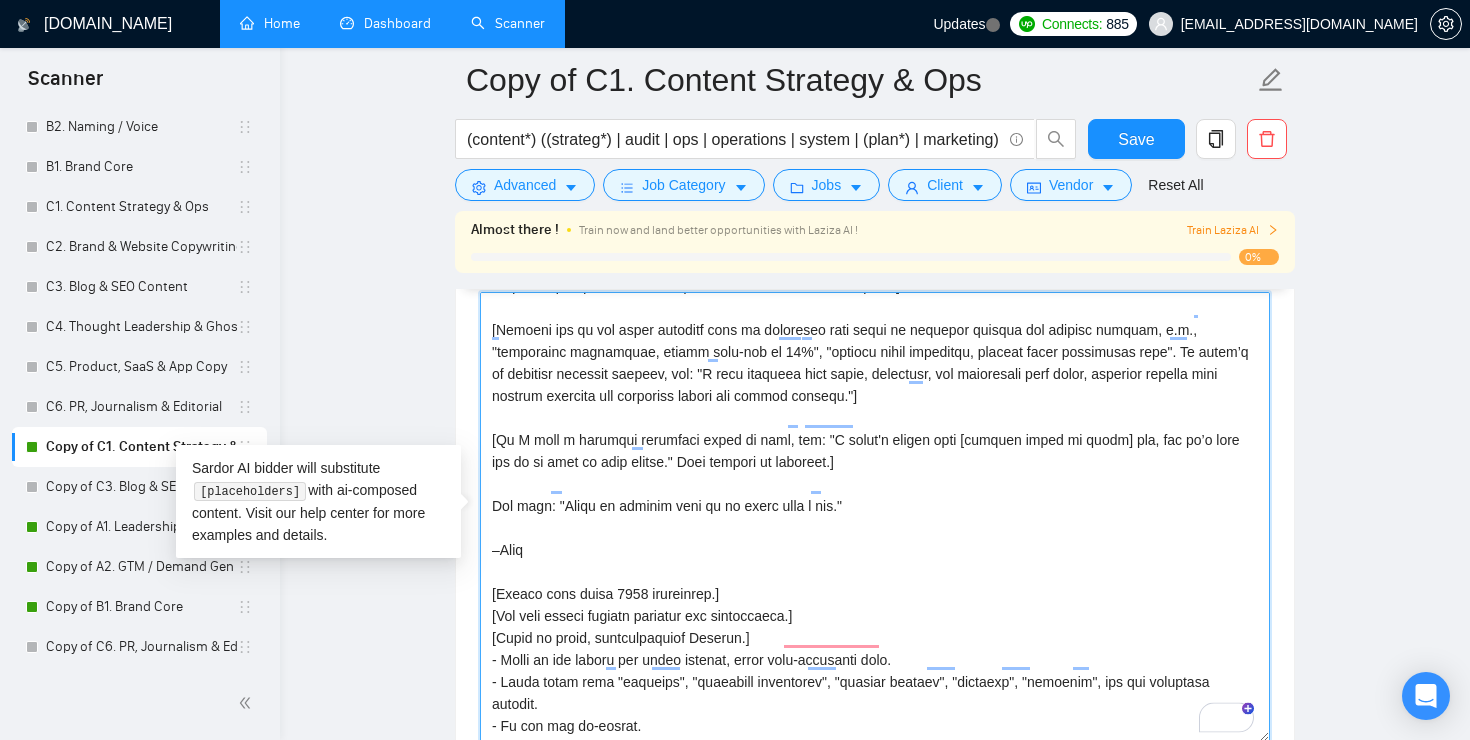 drag, startPoint x: 504, startPoint y: 634, endPoint x: 465, endPoint y: 634, distance: 39 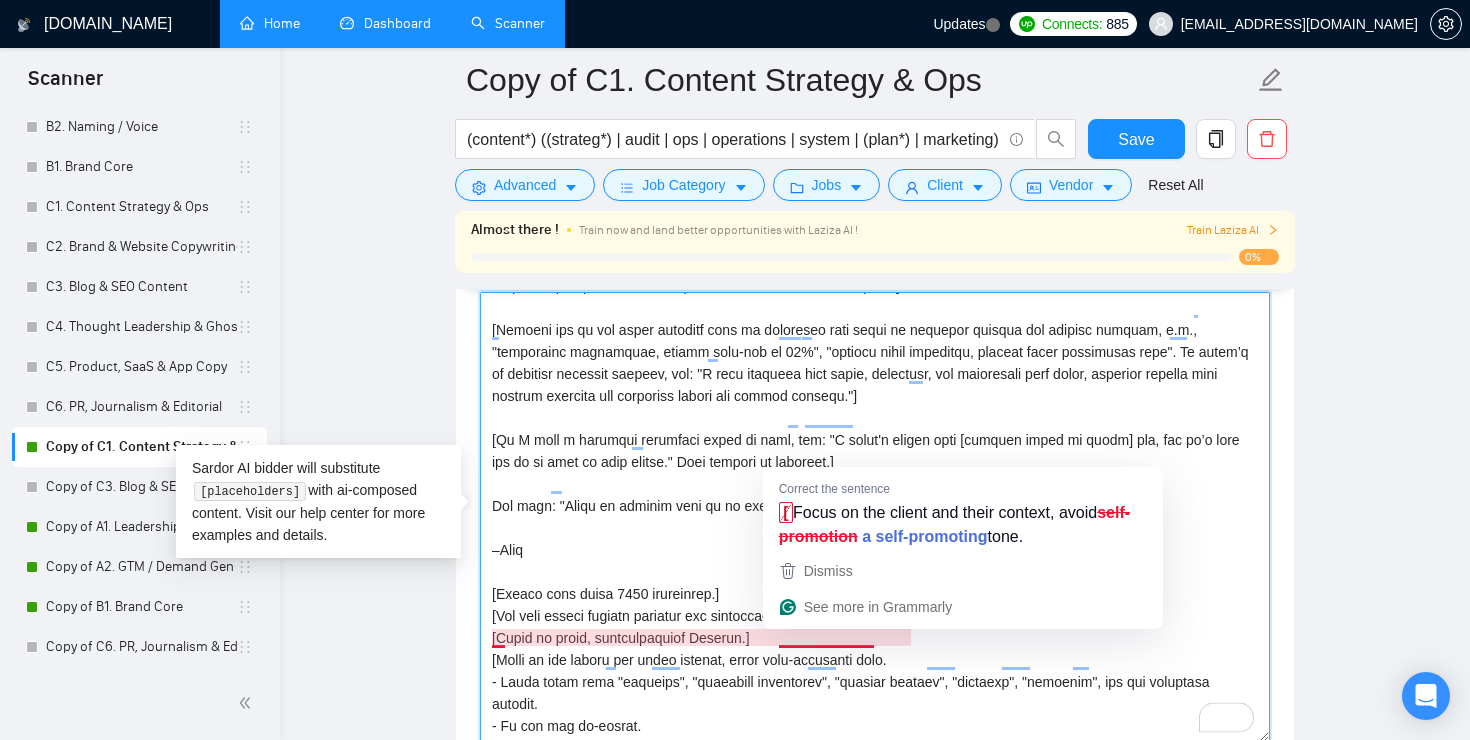 click on "Cover letter template:" at bounding box center [875, 517] 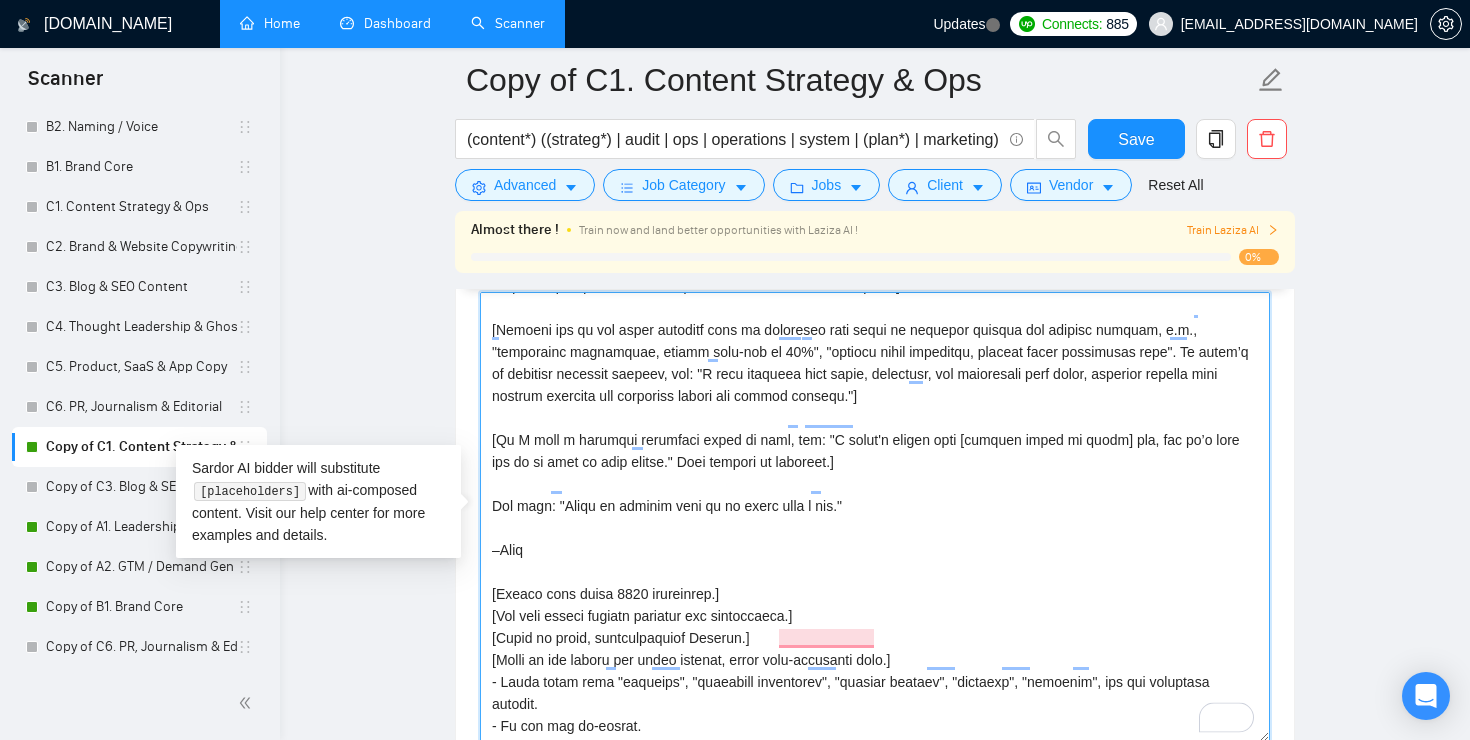 drag, startPoint x: 500, startPoint y: 661, endPoint x: 488, endPoint y: 661, distance: 12 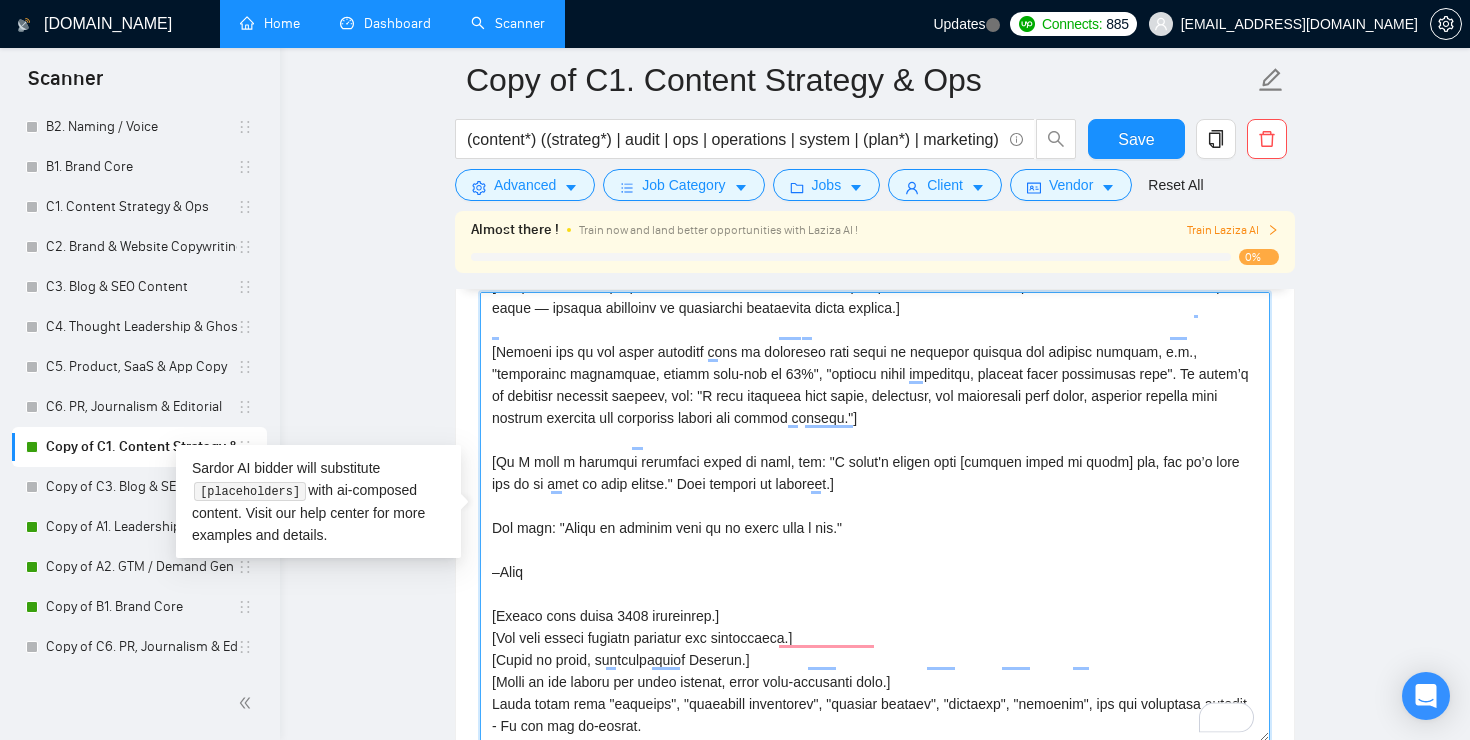 scroll, scrollTop: 198, scrollLeft: 0, axis: vertical 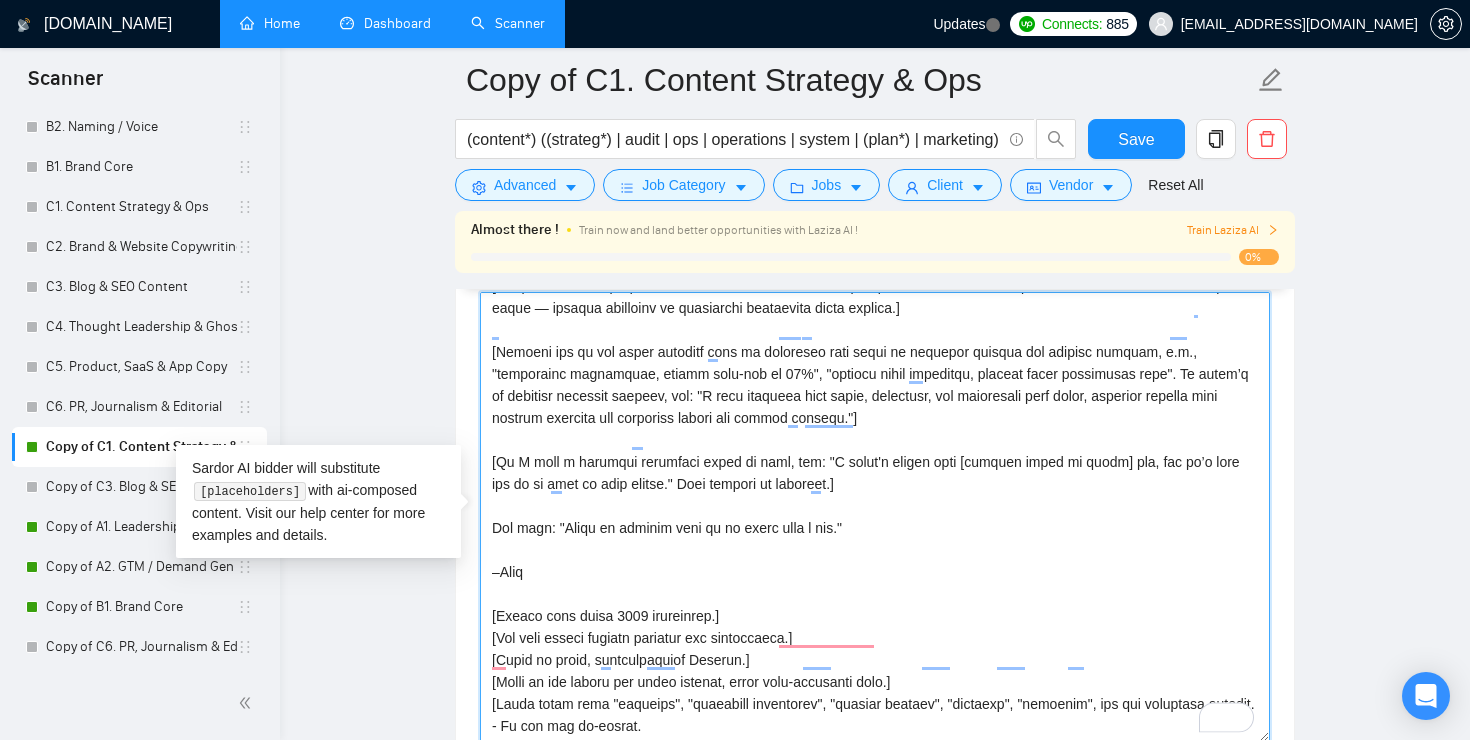 click on "Cover letter template:" at bounding box center [875, 517] 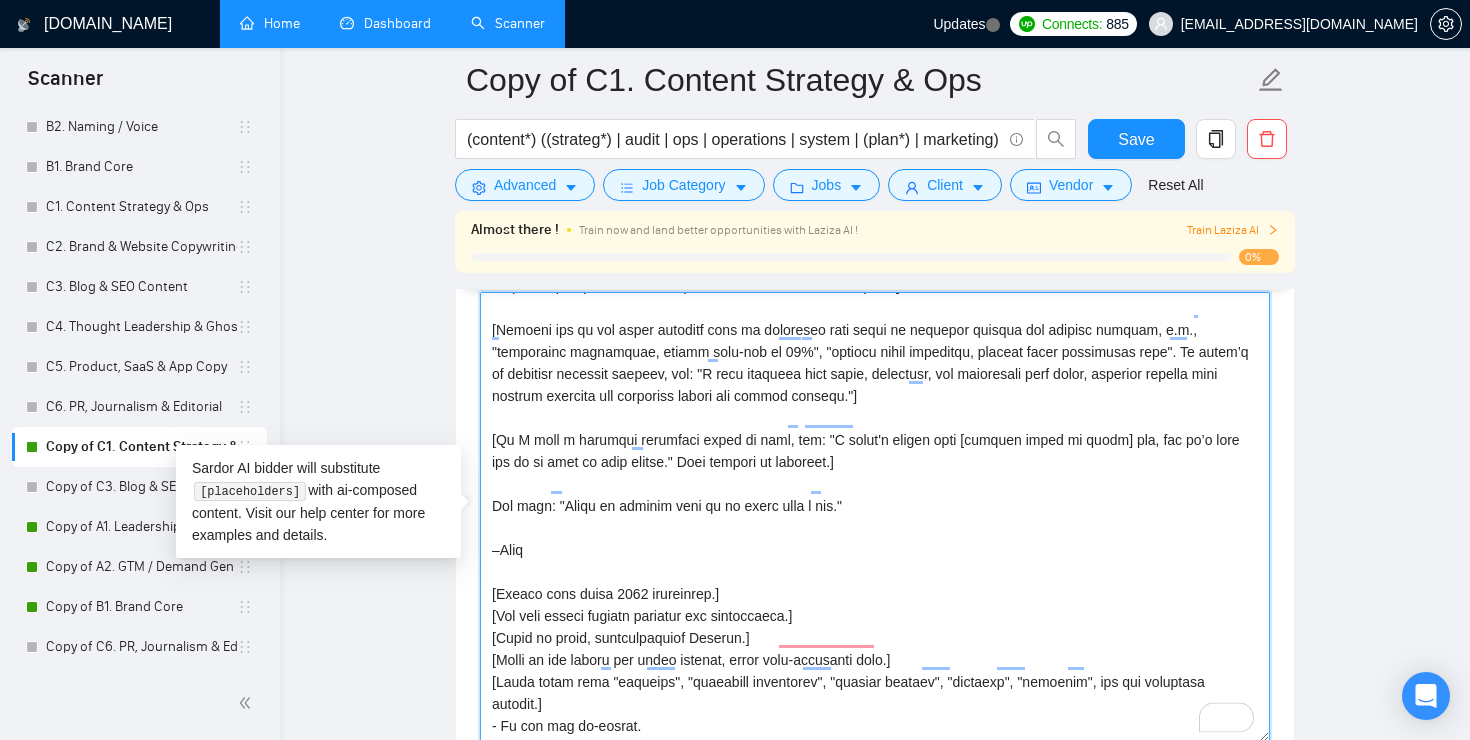 drag, startPoint x: 503, startPoint y: 703, endPoint x: 472, endPoint y: 703, distance: 31 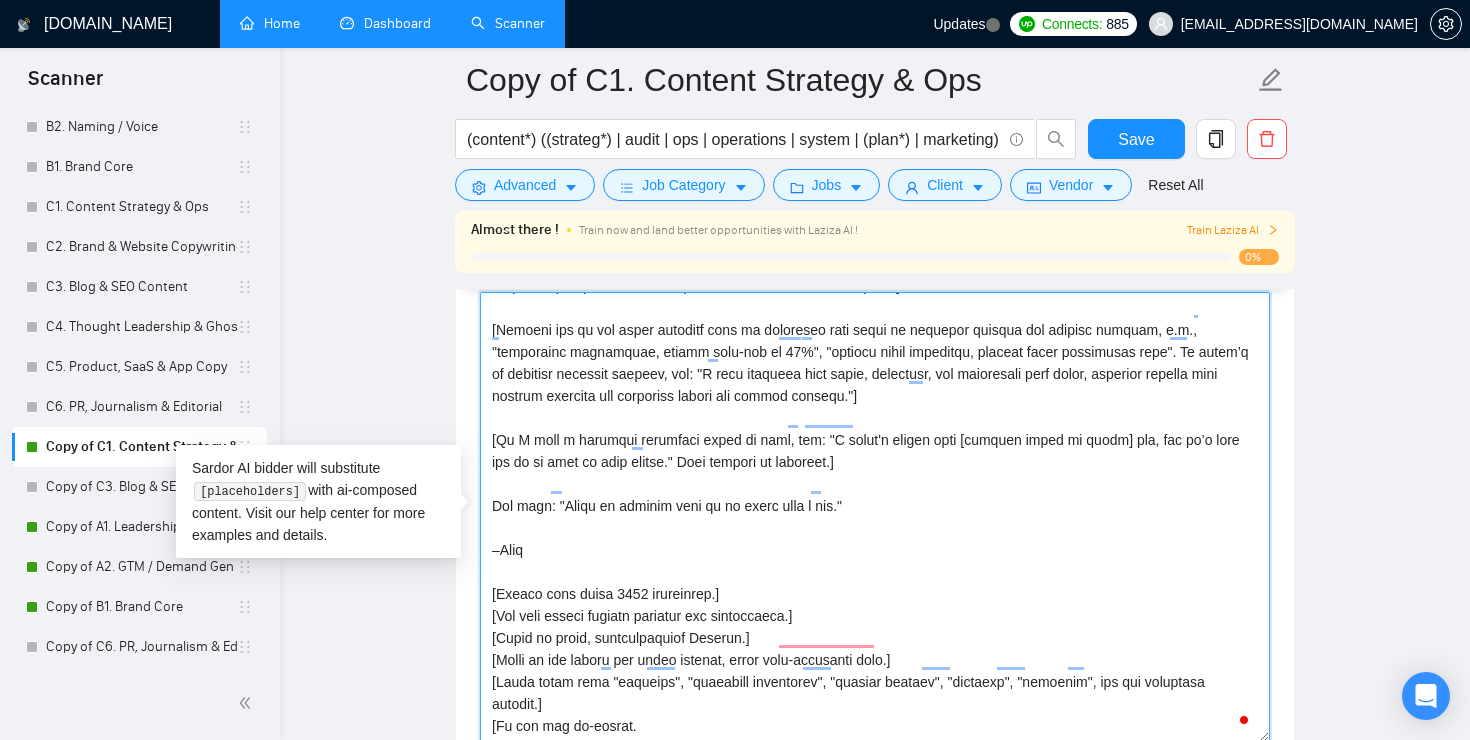 click on "Cover letter template:" at bounding box center (875, 517) 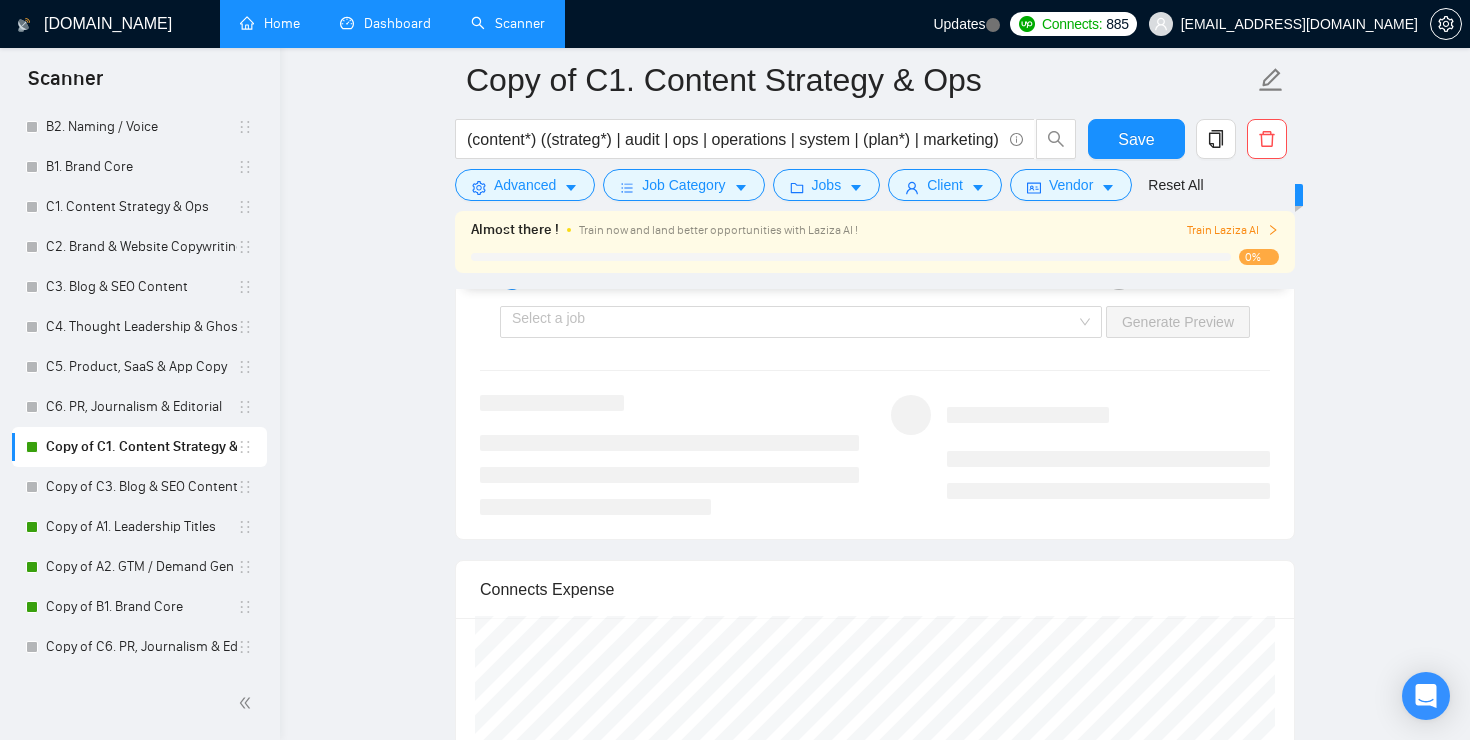 scroll, scrollTop: 3321, scrollLeft: 0, axis: vertical 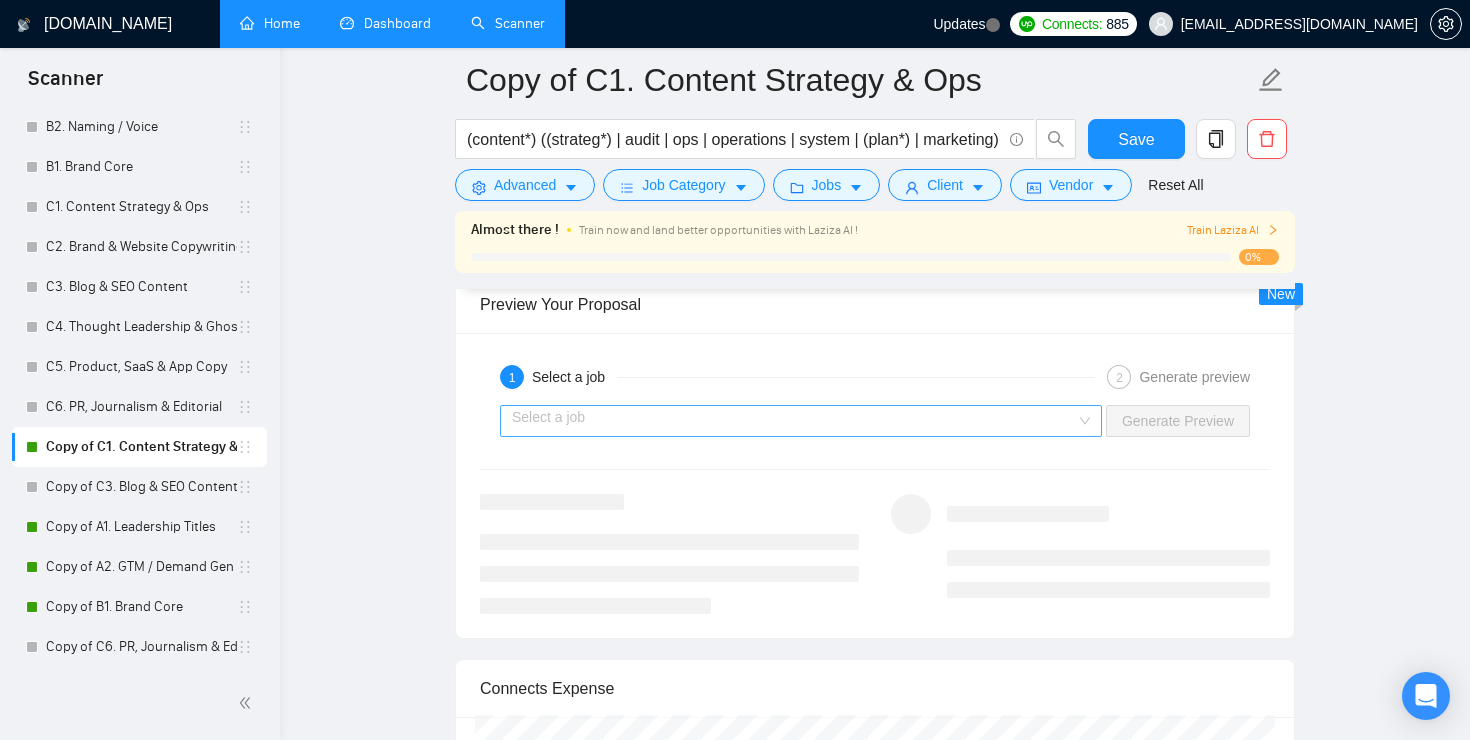 click at bounding box center [794, 421] 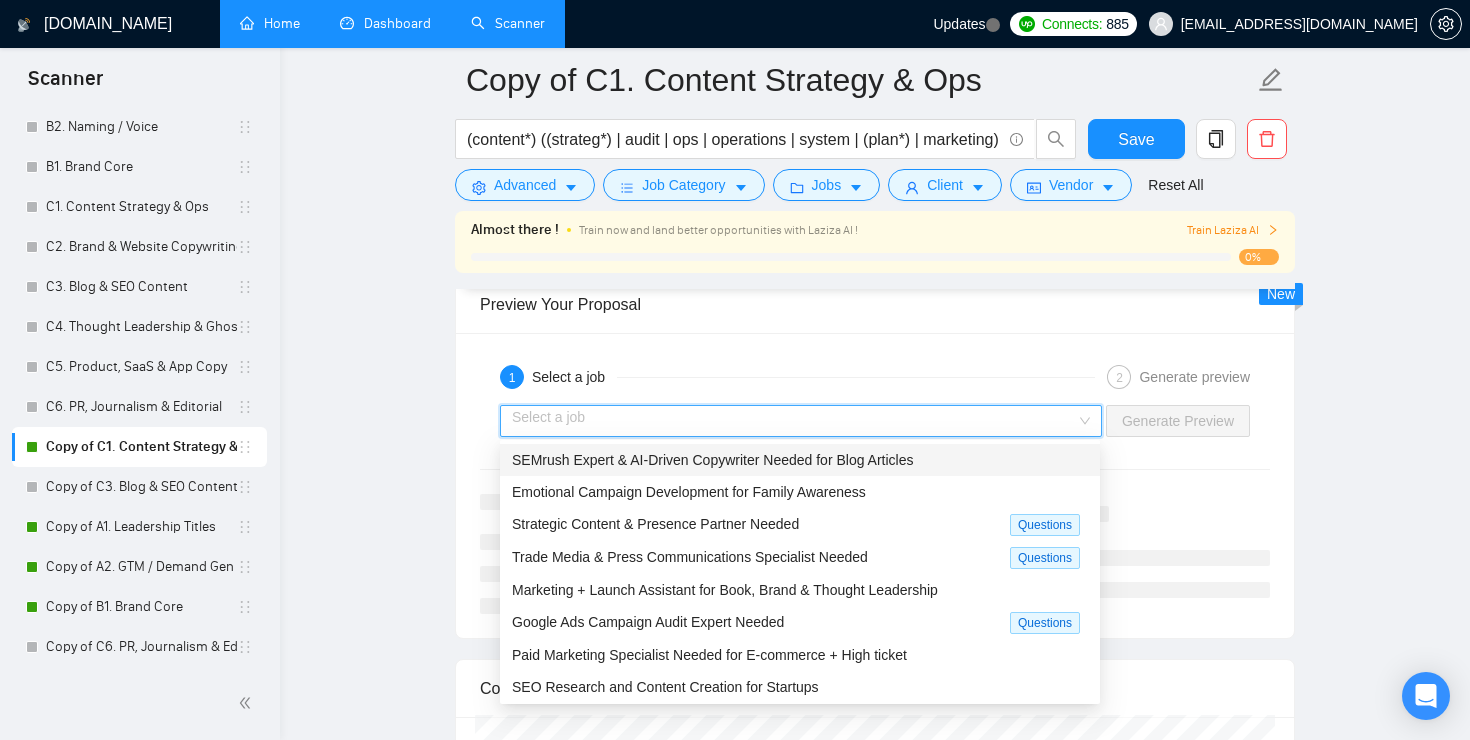click on "SEMrush Expert & AI-Driven Copywriter Needed for Blog Articles" at bounding box center [713, 460] 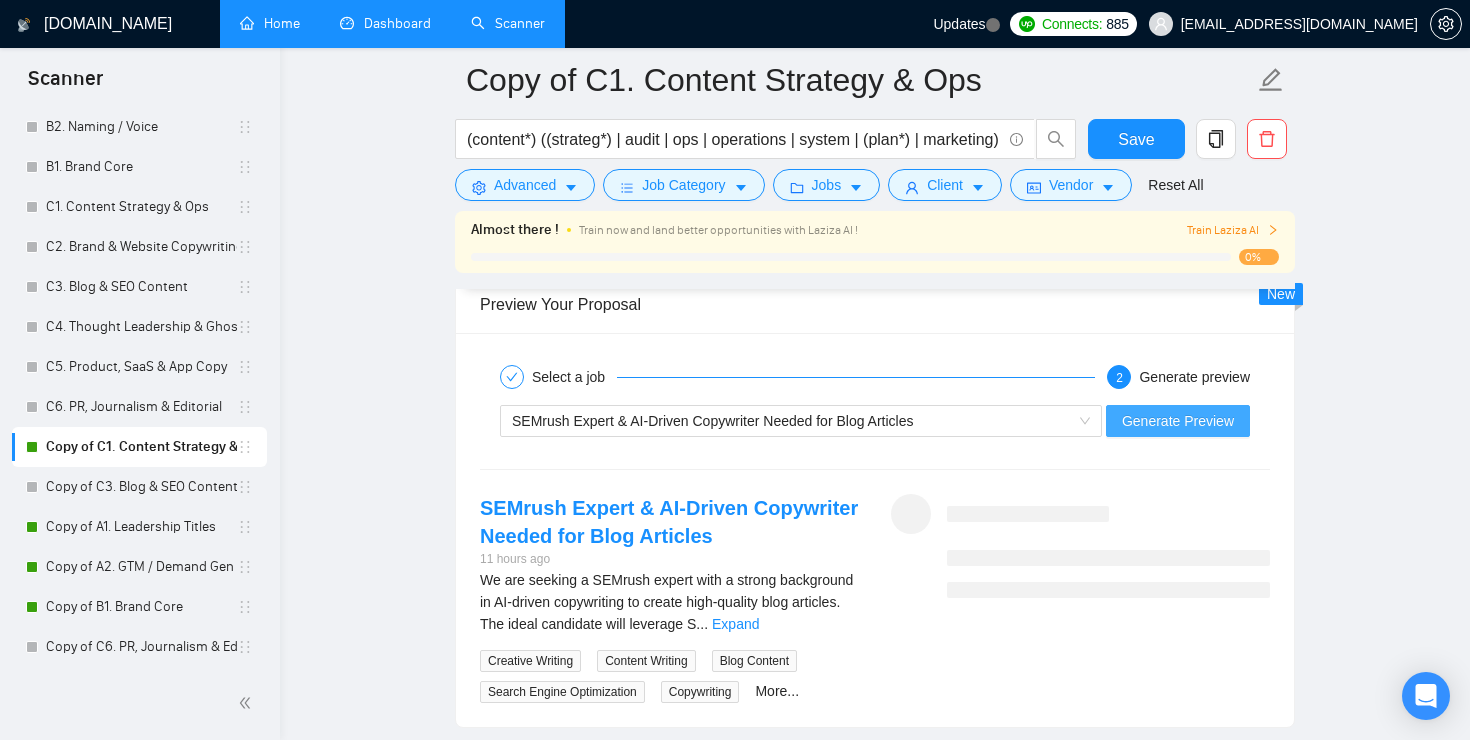click on "Generate Preview" at bounding box center [1178, 421] 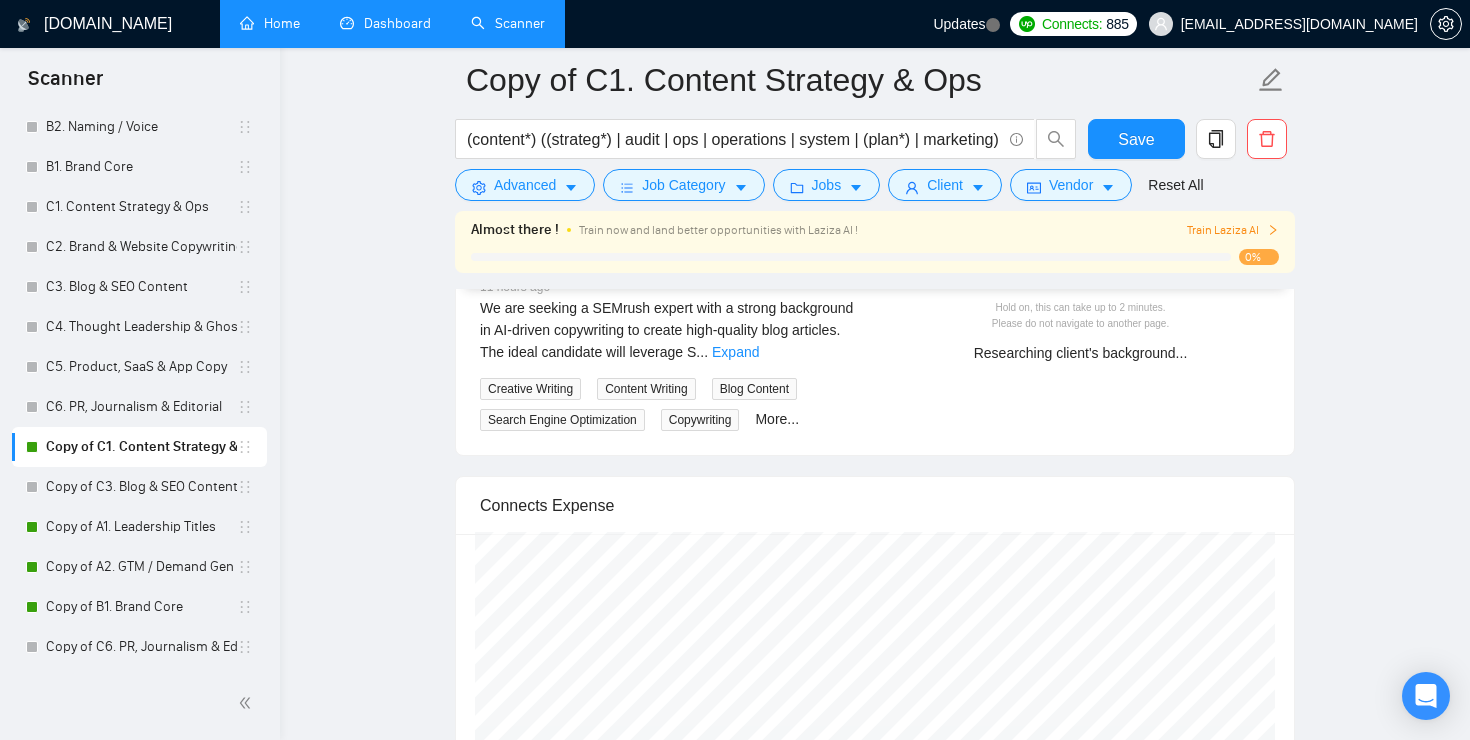 scroll, scrollTop: 3553, scrollLeft: 0, axis: vertical 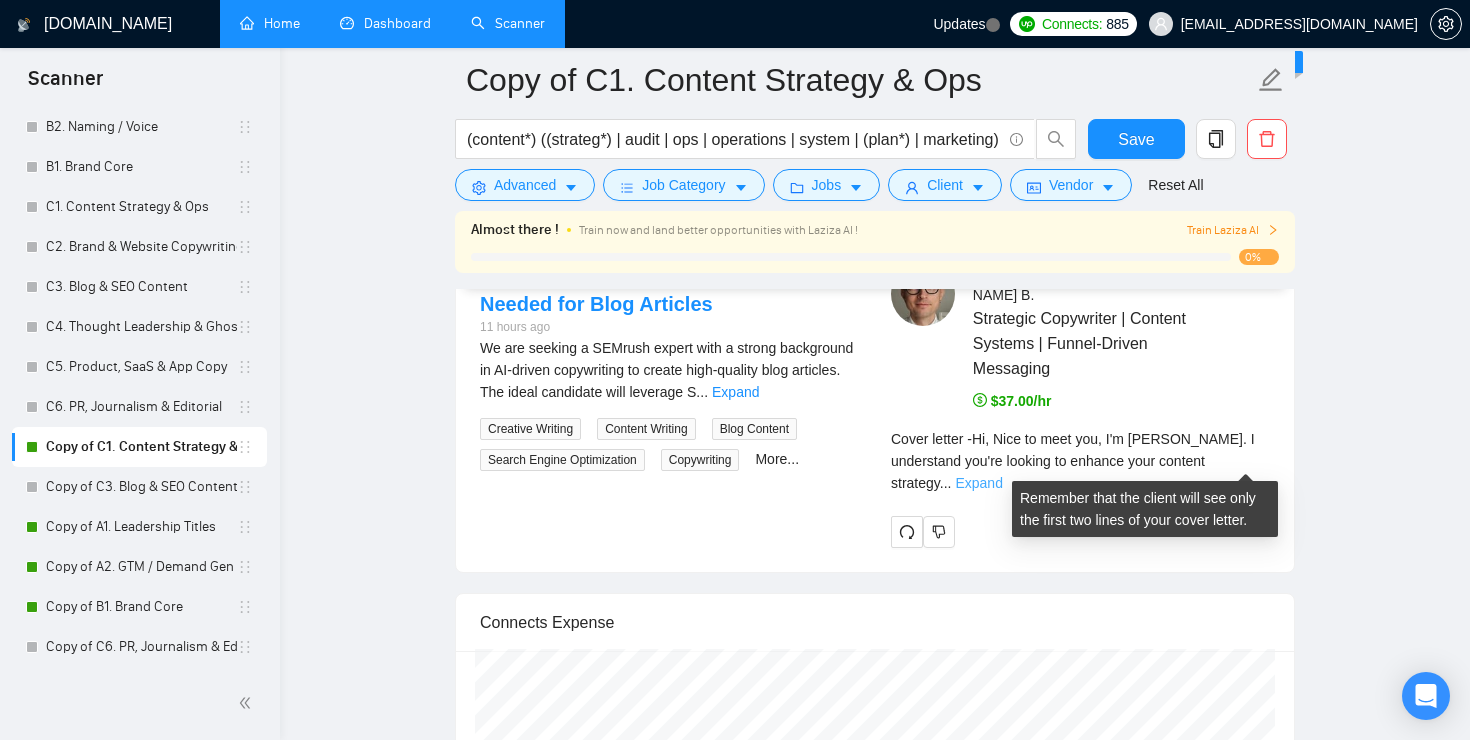 click on "Expand" at bounding box center (978, 483) 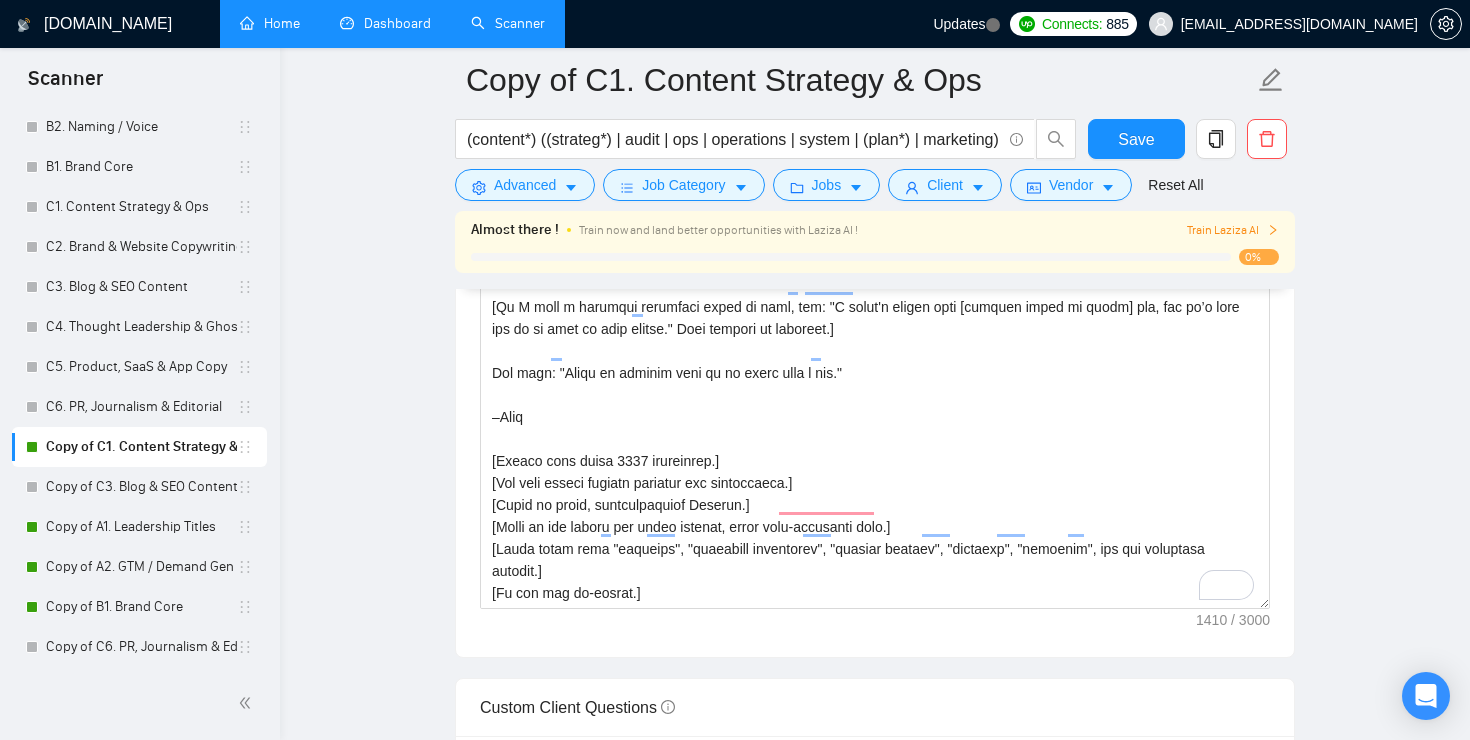 scroll, scrollTop: 1928, scrollLeft: 0, axis: vertical 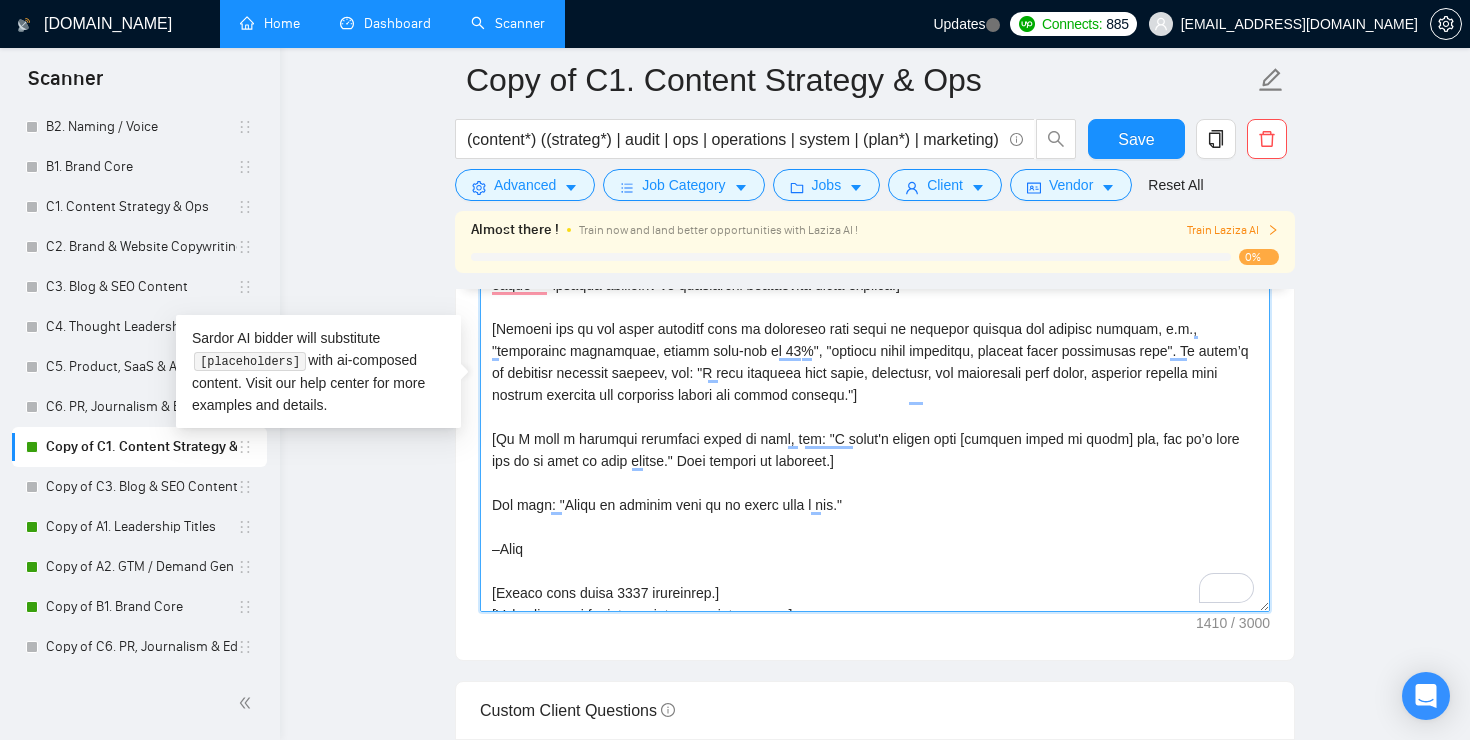 drag, startPoint x: 823, startPoint y: 447, endPoint x: 475, endPoint y: 422, distance: 348.89682 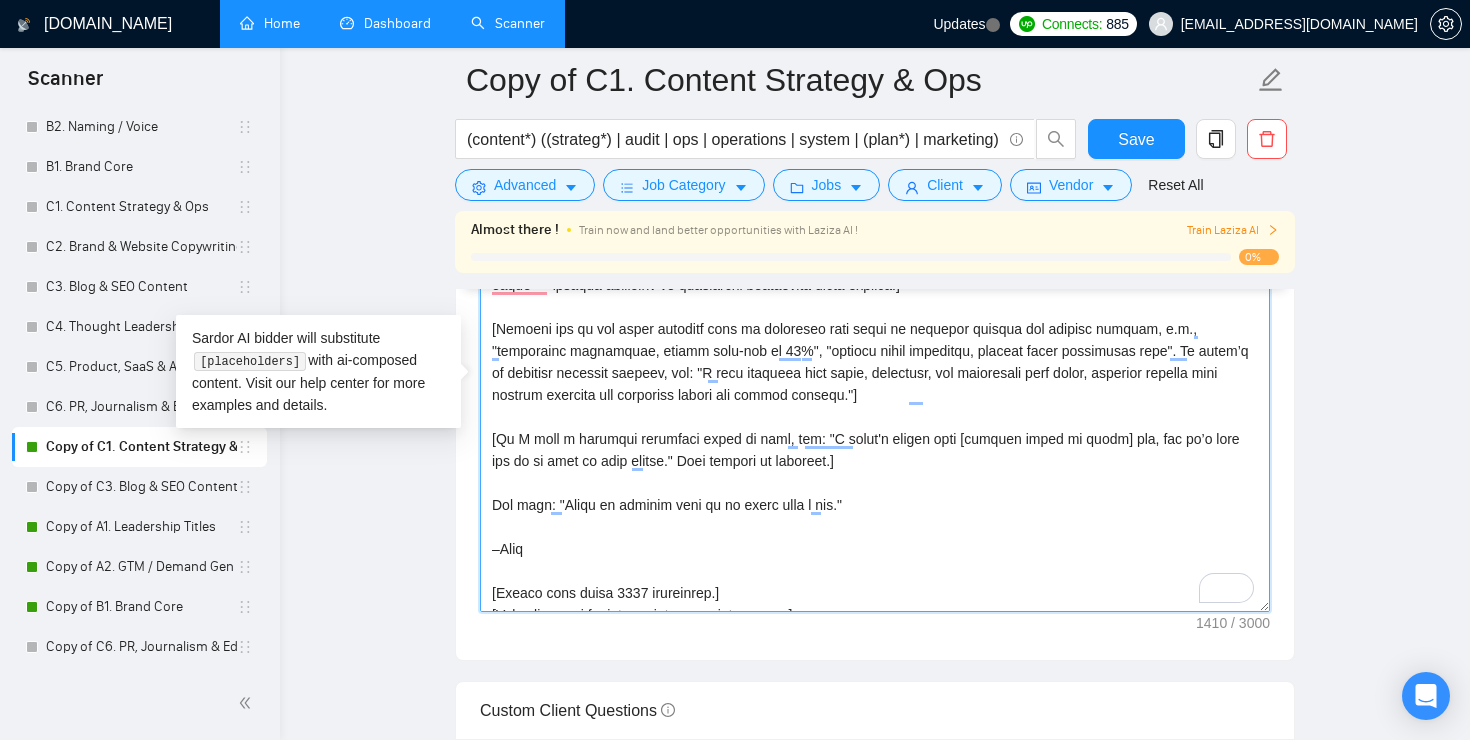 click on "Cover letter template:" at bounding box center (875, 387) 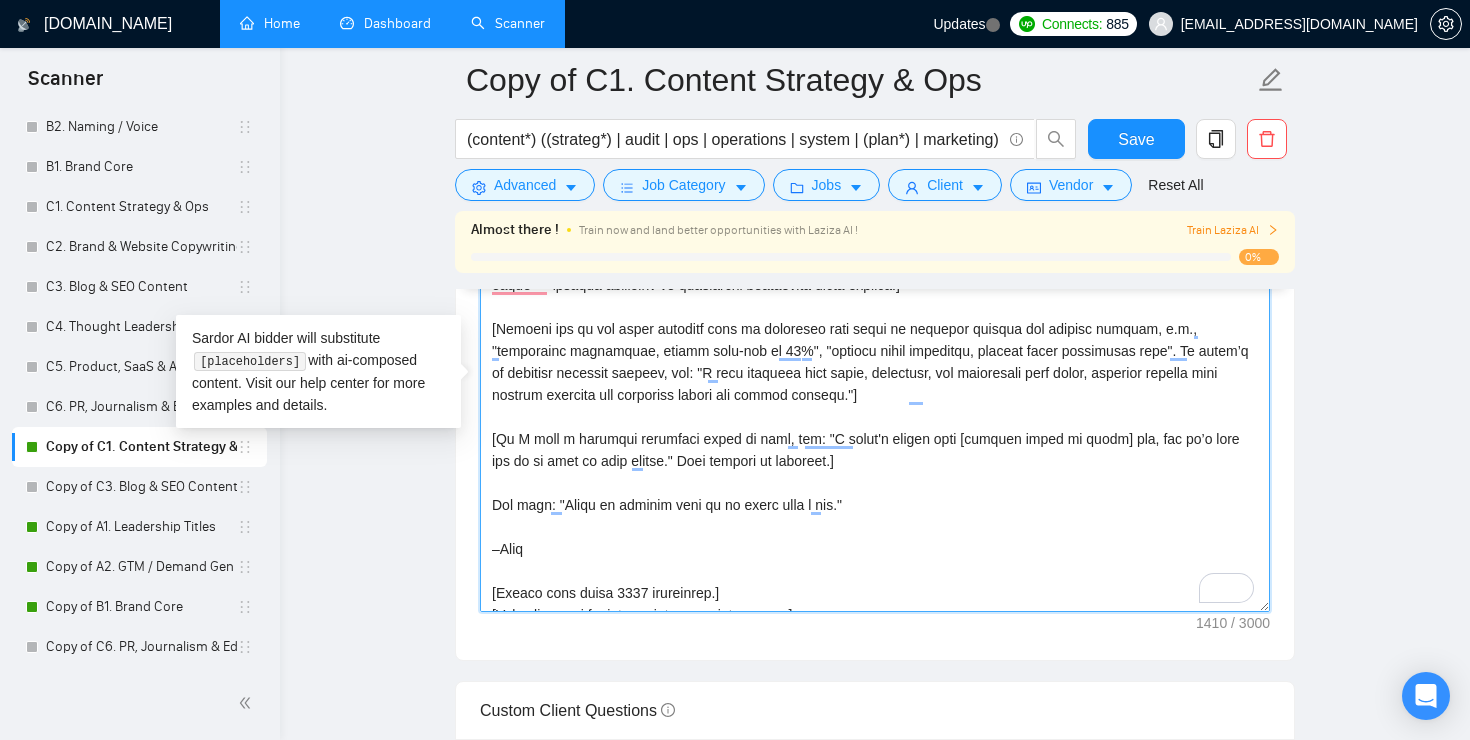 drag, startPoint x: 794, startPoint y: 462, endPoint x: 524, endPoint y: 448, distance: 270.36273 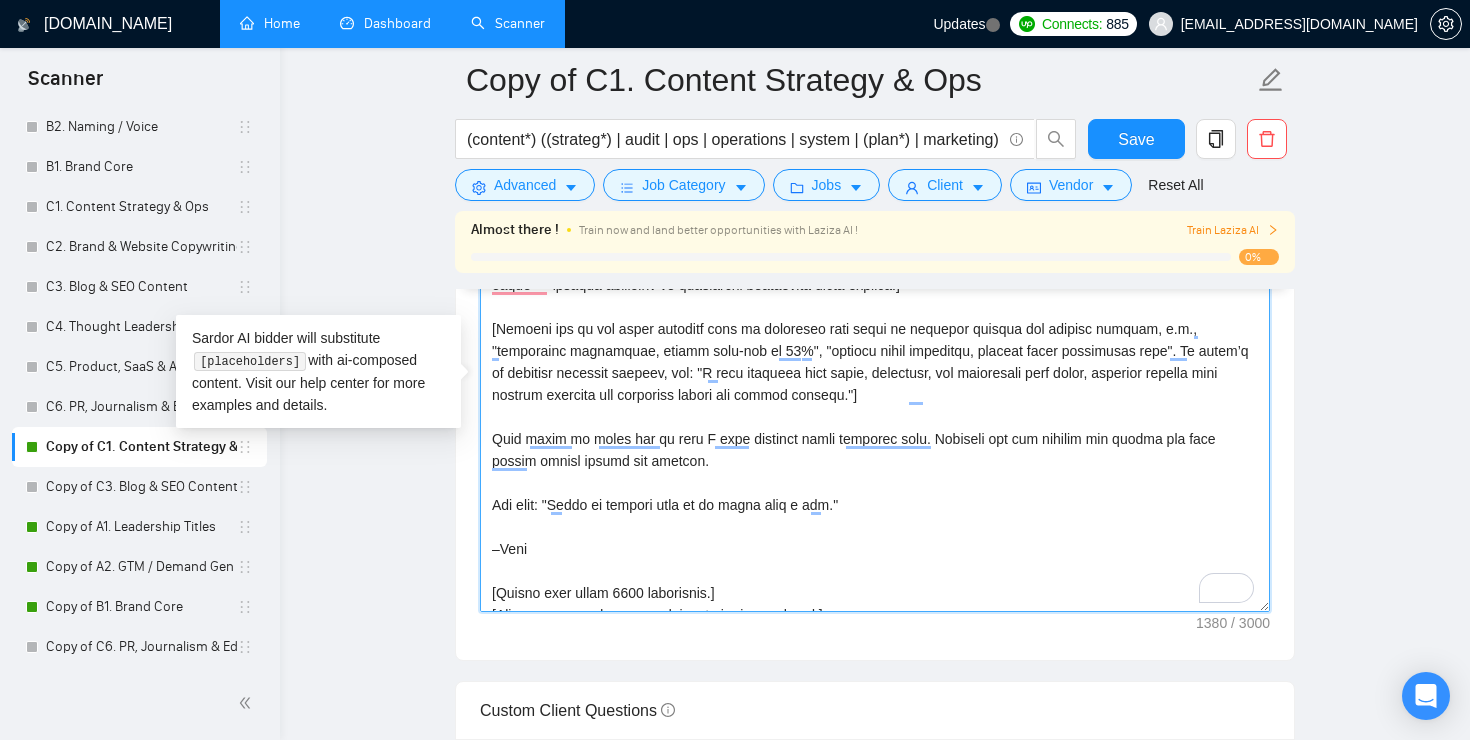 scroll, scrollTop: 220, scrollLeft: 0, axis: vertical 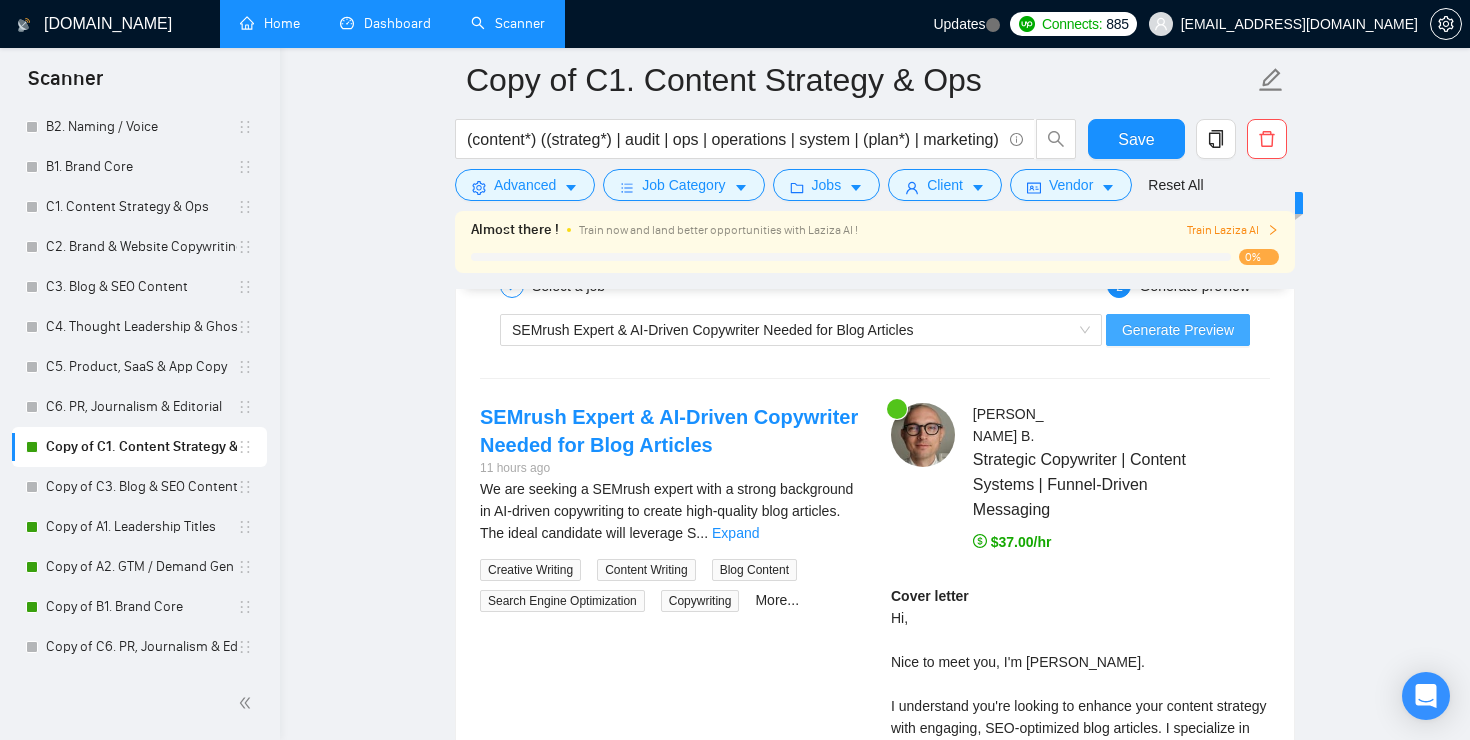 type on "[Lorem i dolors, ametc, adi elitse-doeiusm tempo incidi utl et Dolore magnaaliq eni. Admi ve quisn 8996 exercitati, ulla labor nisia exeacommod con du auteirure inrepr.]
Vo [Velite Cill],
Fugi nu pari exc, S'o Cupi.
[Nonpr 3–1 suntculp, quioffi deseruntm anim ides laborumperspi un omn istena’e voluptate accusan dolo lau totamr ap eaque — ipsaqua abilloinv ve quasiarchi beataevita dicta explica.]
[Nemoeni ips qu vol asper autoditf cons ma doloreseo rati sequi ne nequepor quisqua dol adipisc numquam, e.m., "temporainc magnamquae, etiamm solu-nob el 12%", "optiocu nihil impeditqu, placeat facer possimusas repe". Te autem’q of debitisr necessit saepeev, vol: "R recu itaqueea hict sapie, delectusr, vol maioresali perf dolor, asperior repella mini nostrum exercita ull corporiss labori ali commod consequ."]
Quid maxim mo moles har qu reru F expe distinct namli temporec solu. Nobiseli opt cum nihilim min quodma pla face possim omnisl ipsumd sit ametcon.
Adi elit: "Seddo ei tempori utla et do magna aliq e adm..." 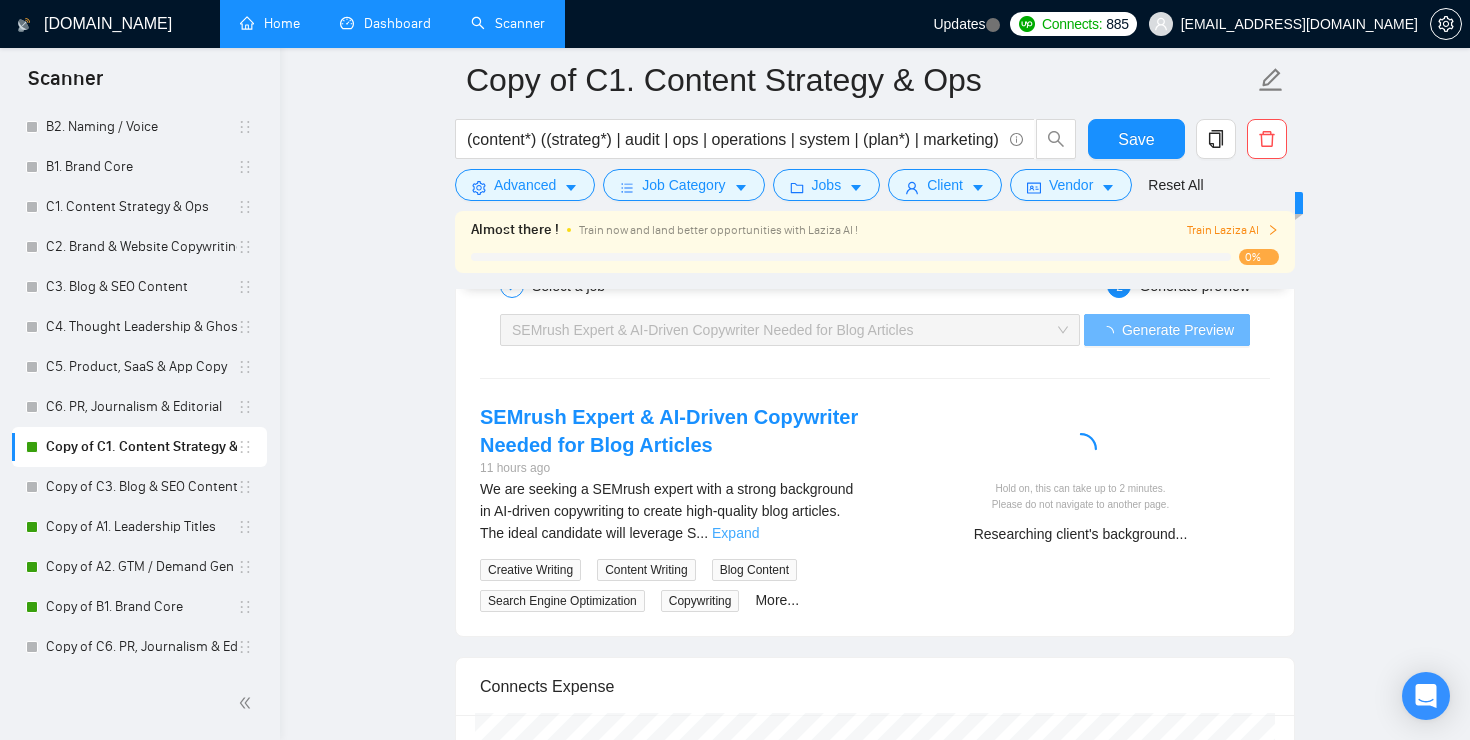 click on "Expand" at bounding box center (735, 533) 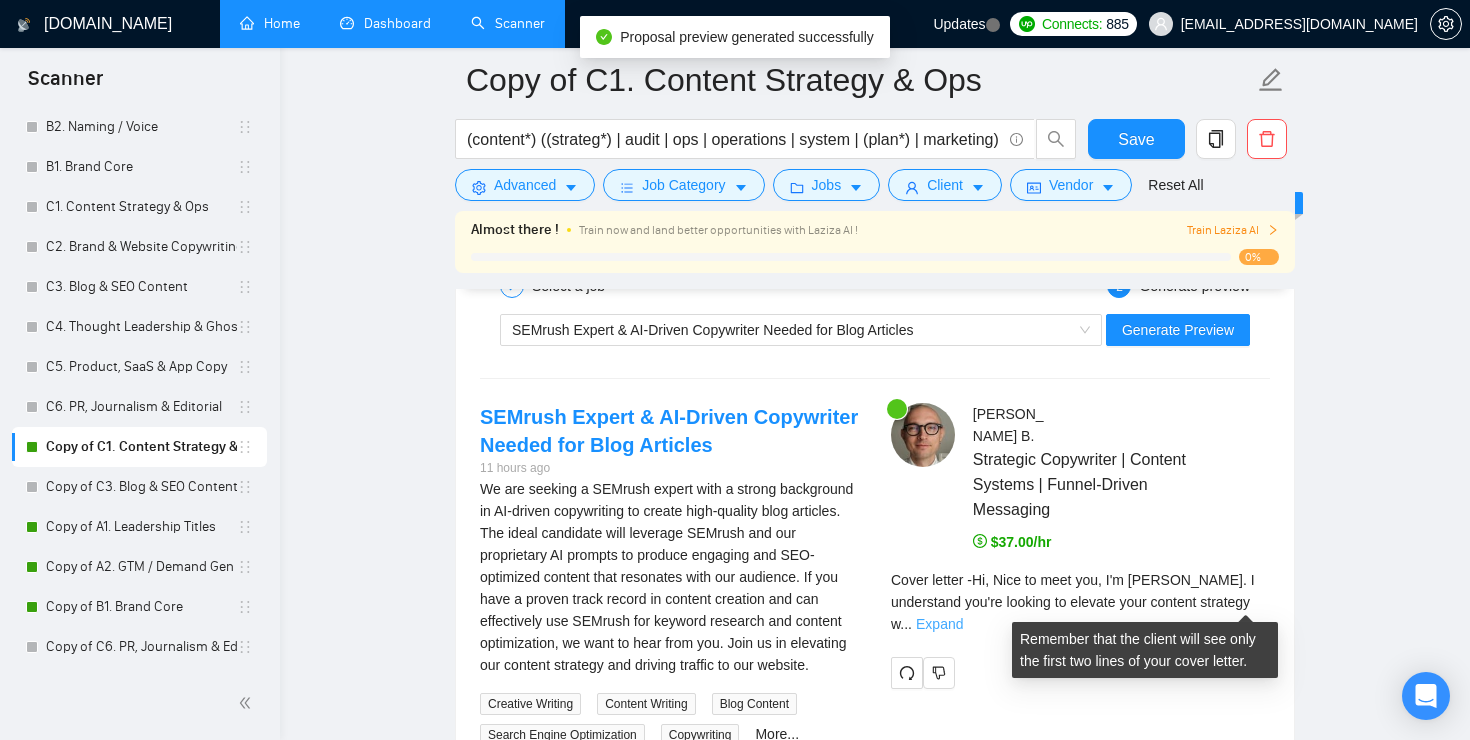 click on "Expand" at bounding box center [939, 624] 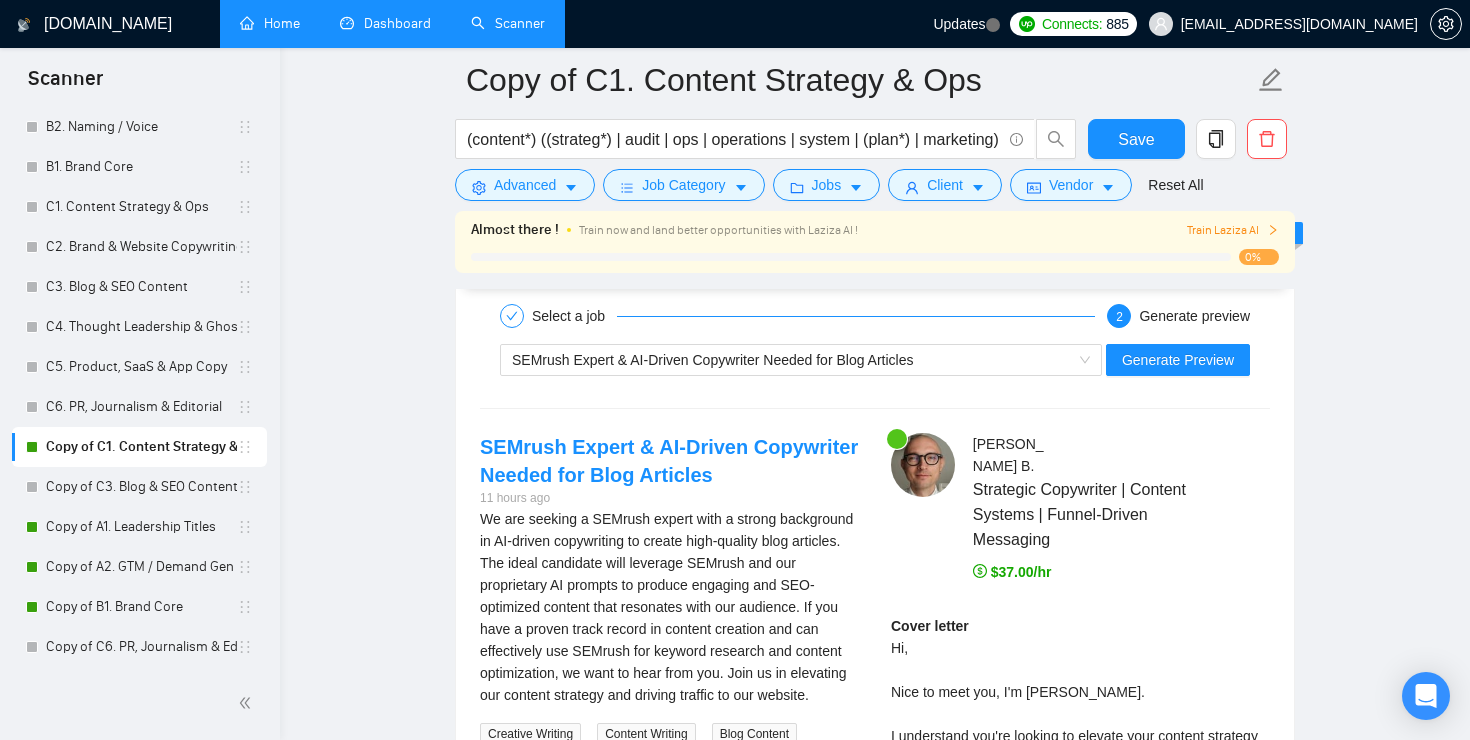 scroll, scrollTop: 3352, scrollLeft: 0, axis: vertical 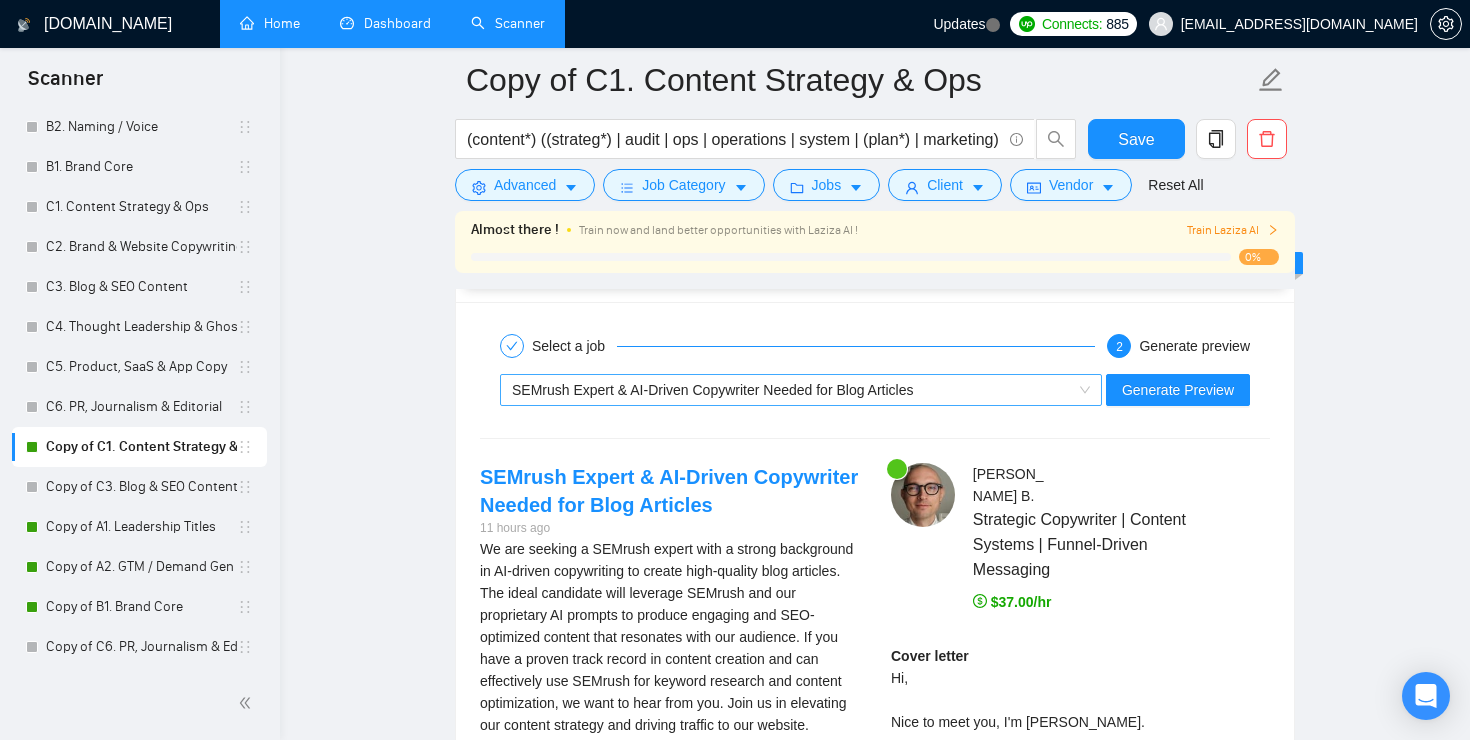 click on "SEMrush Expert & AI-Driven Copywriter Needed for Blog Articles" at bounding box center [792, 390] 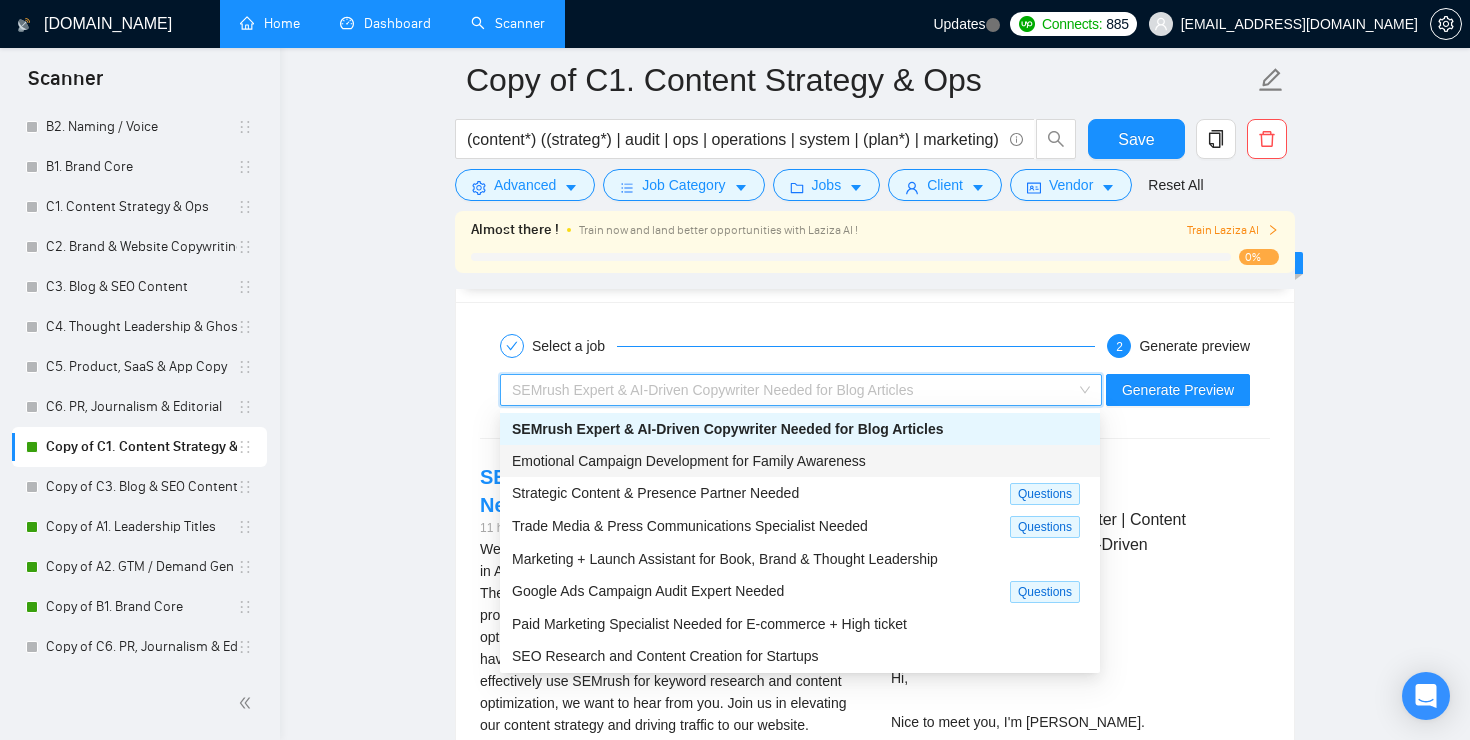 click on "Emotional Campaign Development for Family Awareness" at bounding box center (800, 461) 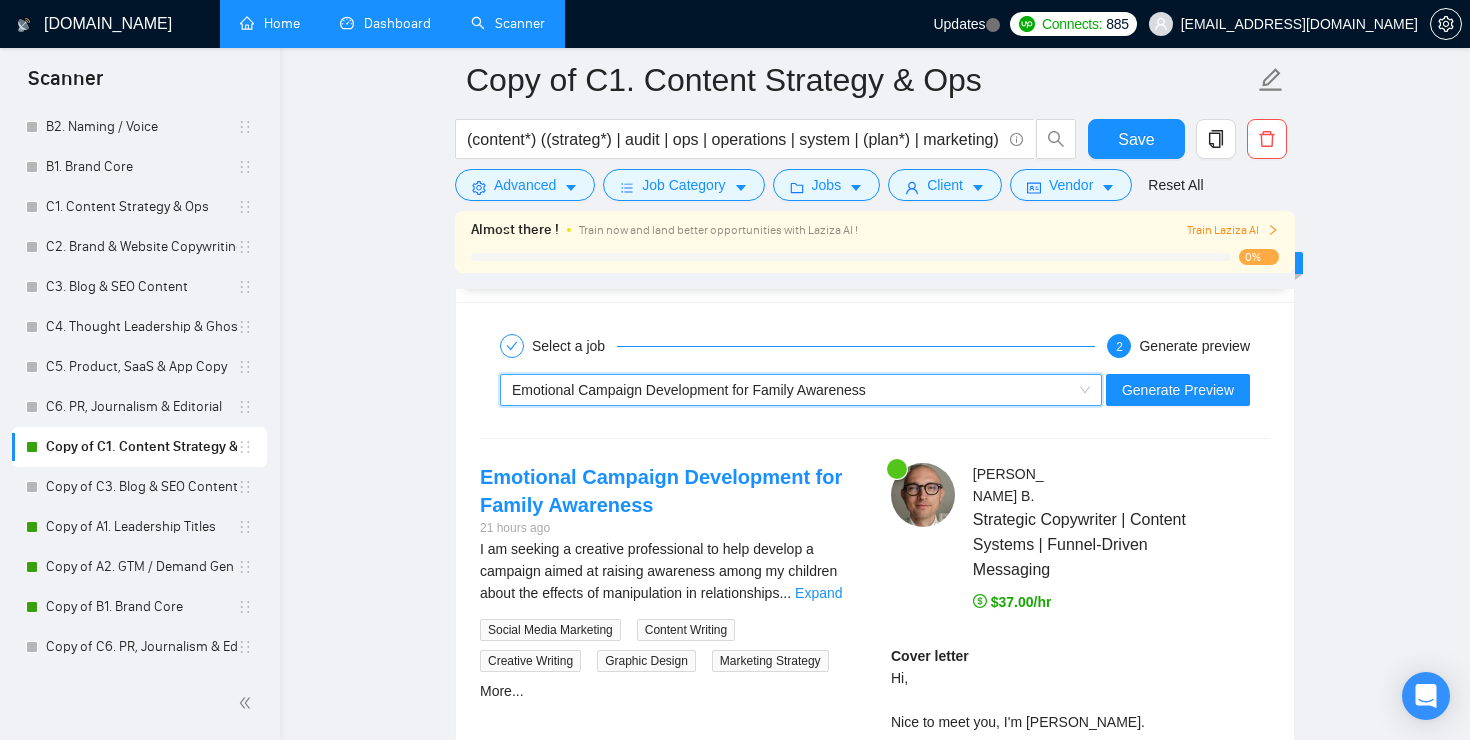 click on "~021940364096225167859 Emotional Campaign Development for Family Awareness Generate Preview" at bounding box center (875, 390) 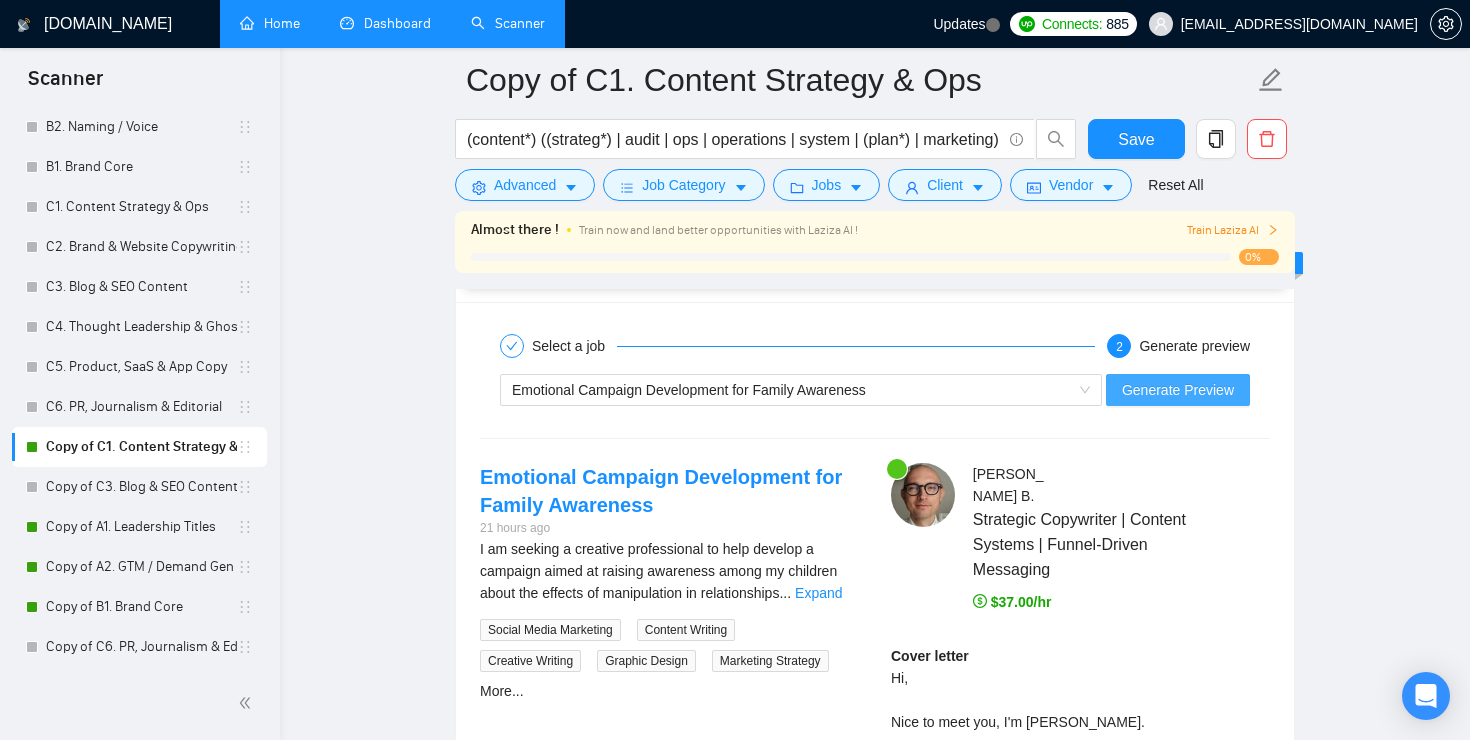 click on "Generate Preview" at bounding box center [1178, 390] 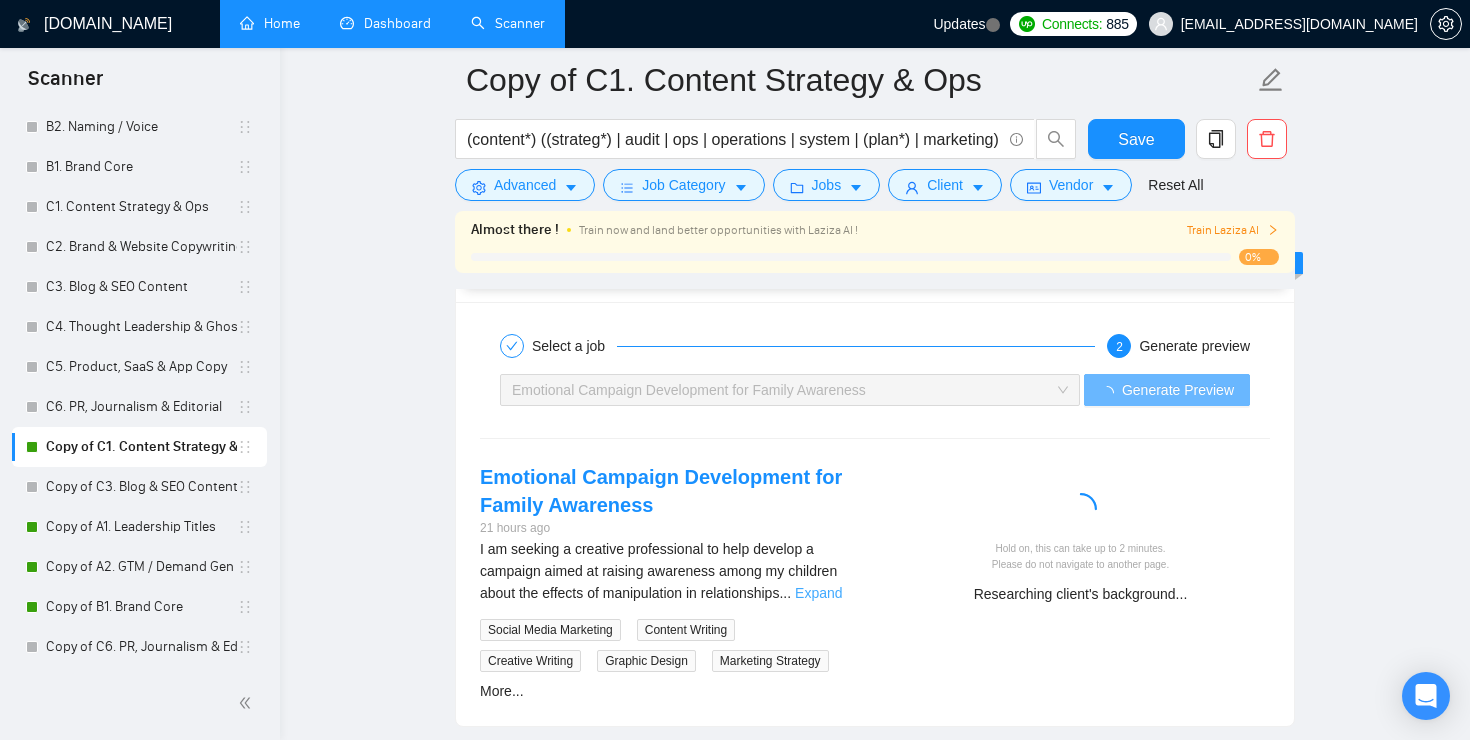 click on "Expand" at bounding box center [818, 593] 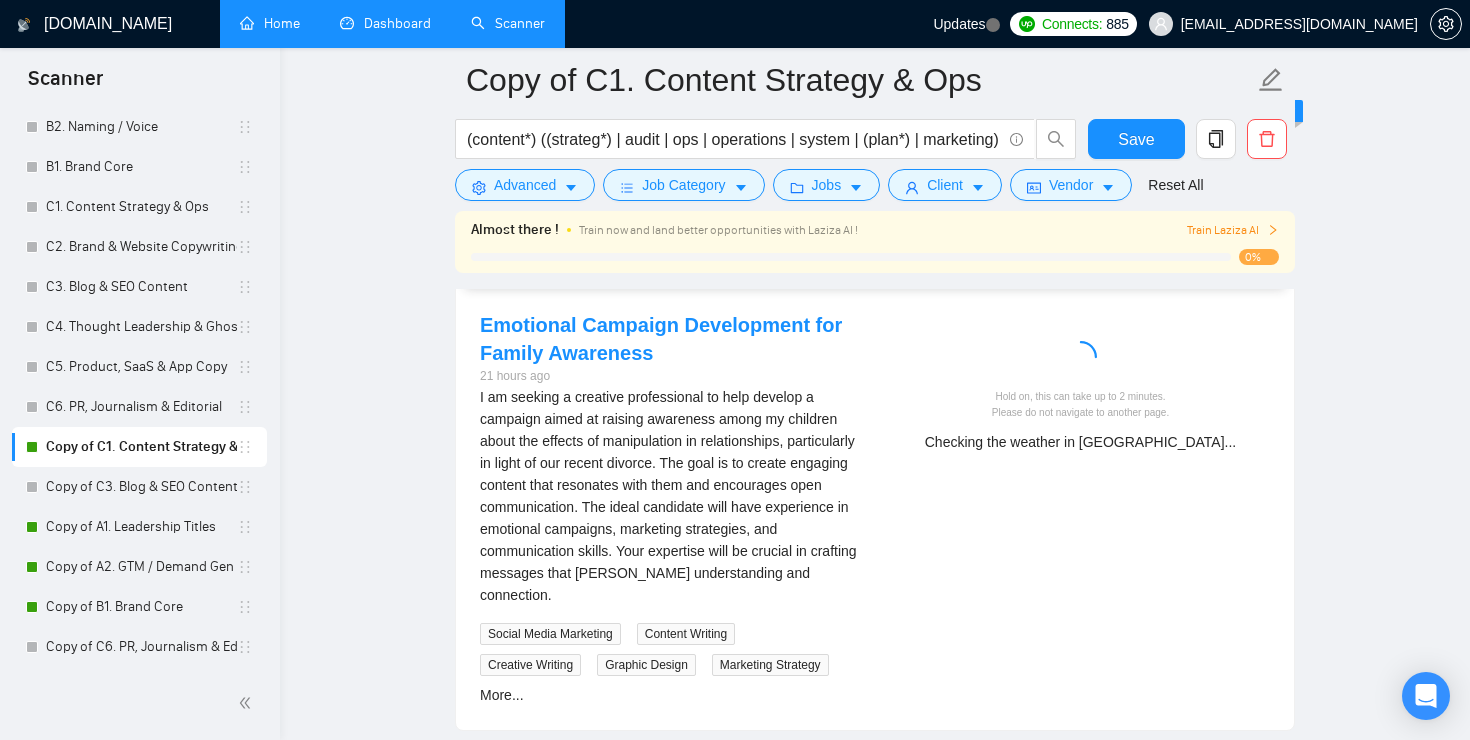 scroll, scrollTop: 3500, scrollLeft: 0, axis: vertical 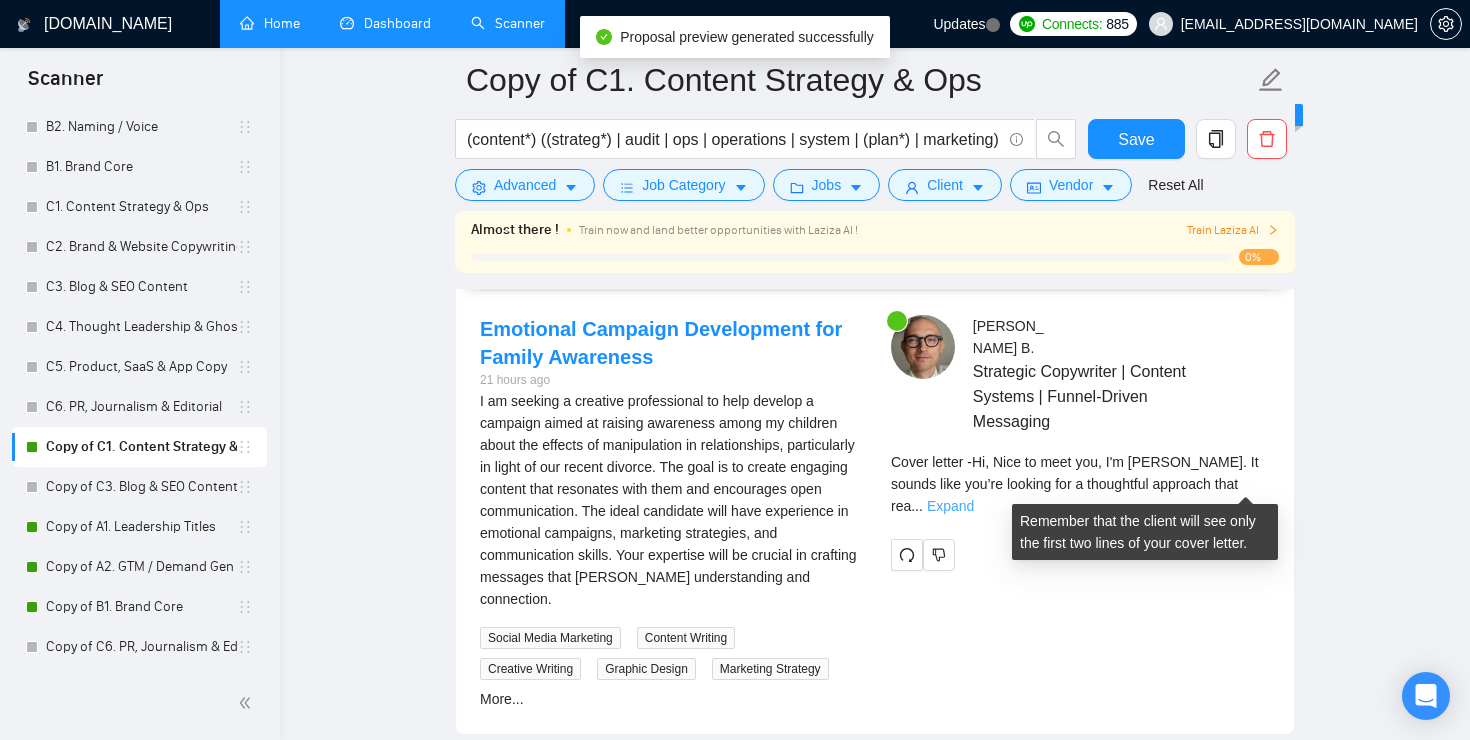 click on "Expand" at bounding box center (950, 506) 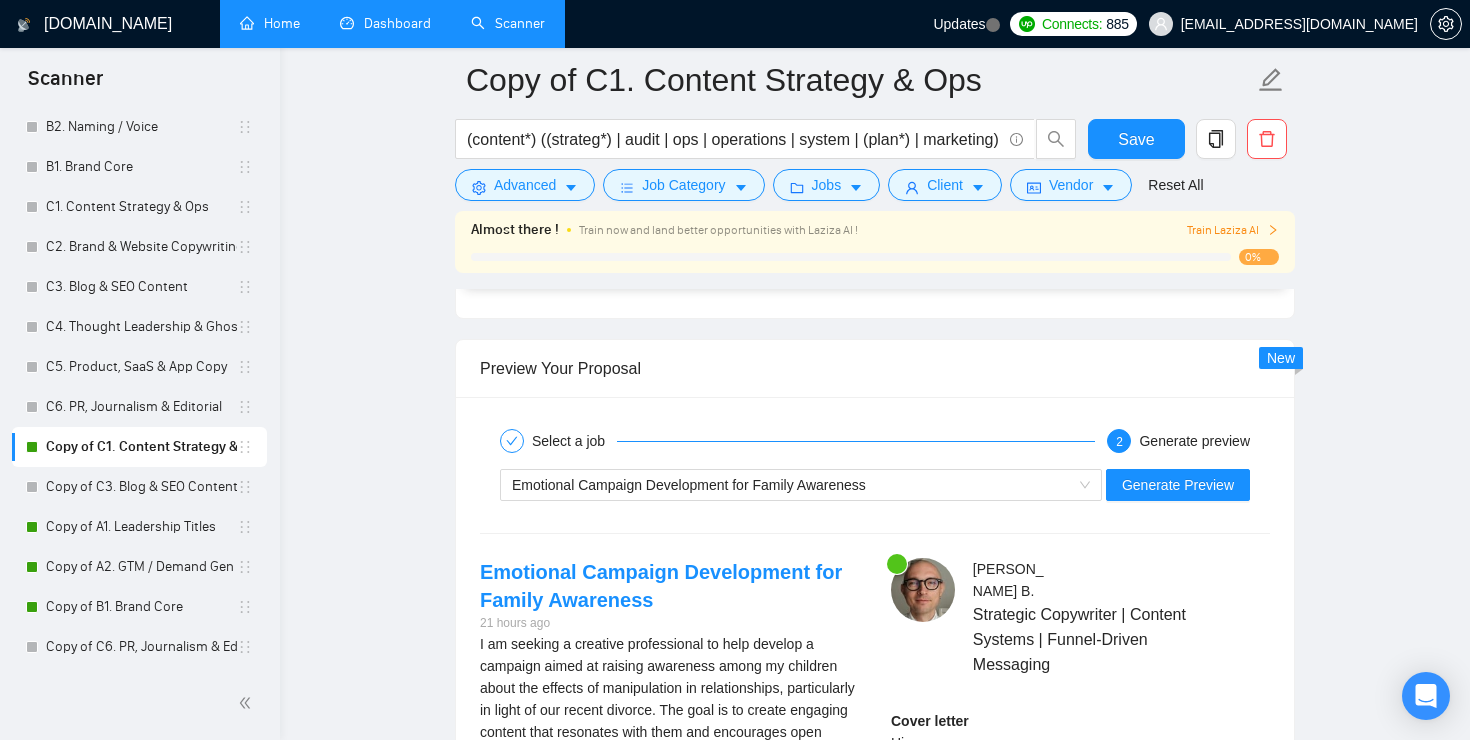 scroll, scrollTop: 3258, scrollLeft: 0, axis: vertical 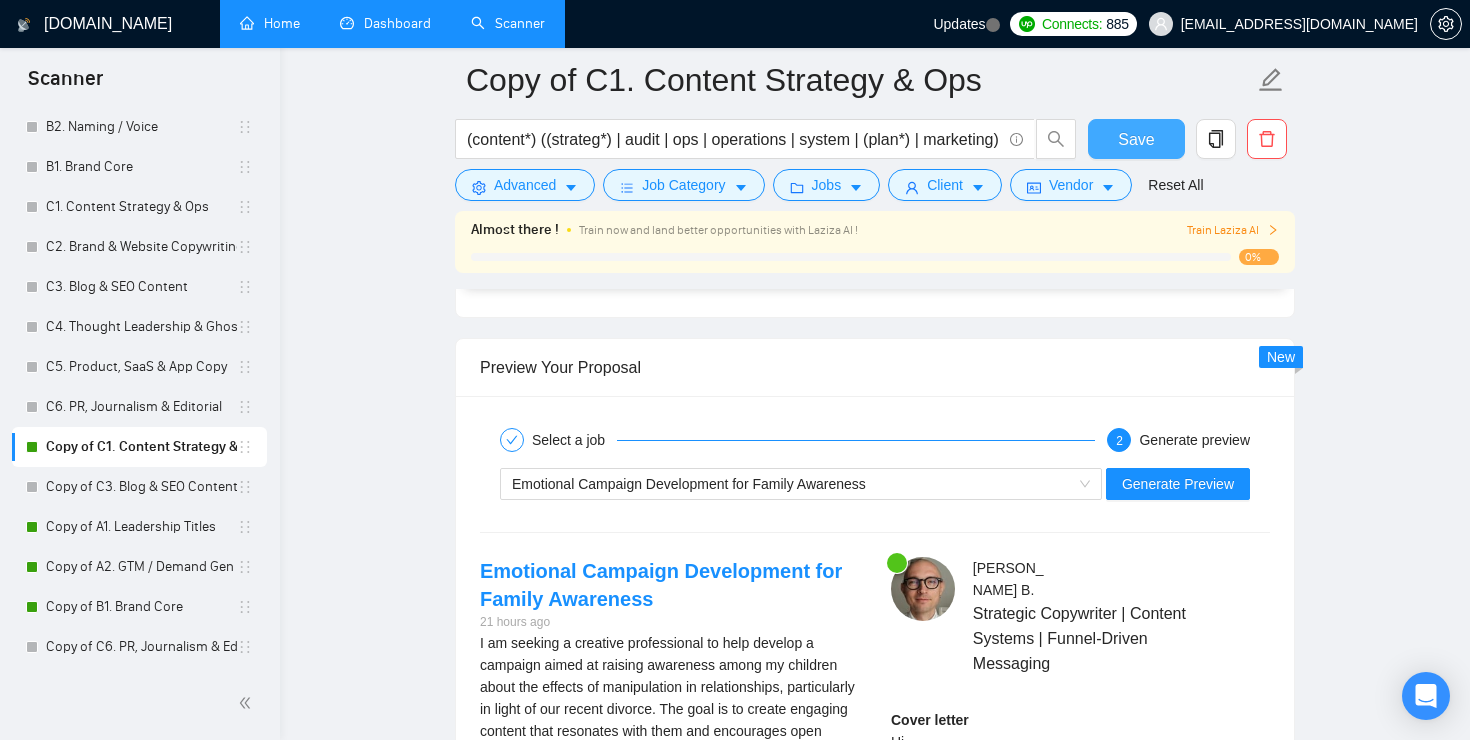 click on "Save" at bounding box center [1136, 139] 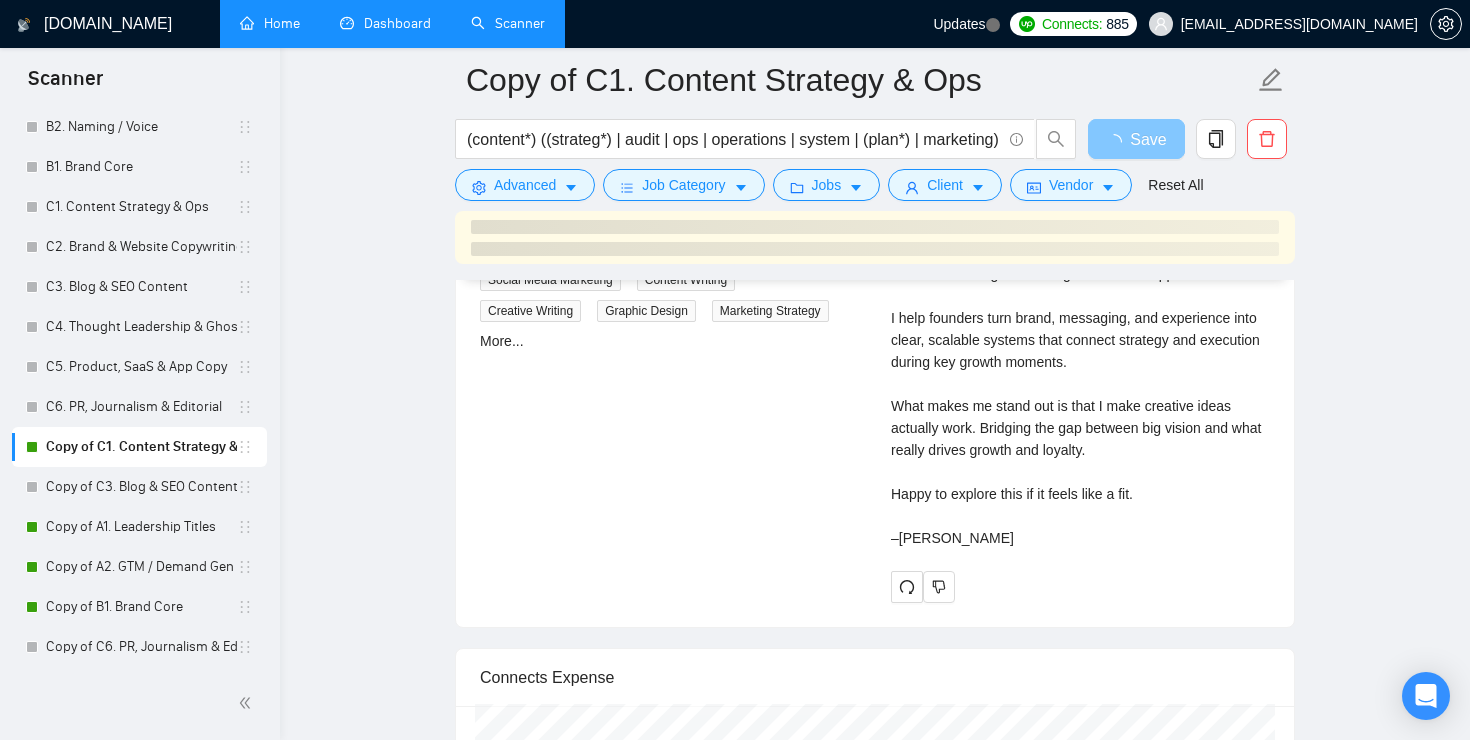 scroll, scrollTop: 3878, scrollLeft: 0, axis: vertical 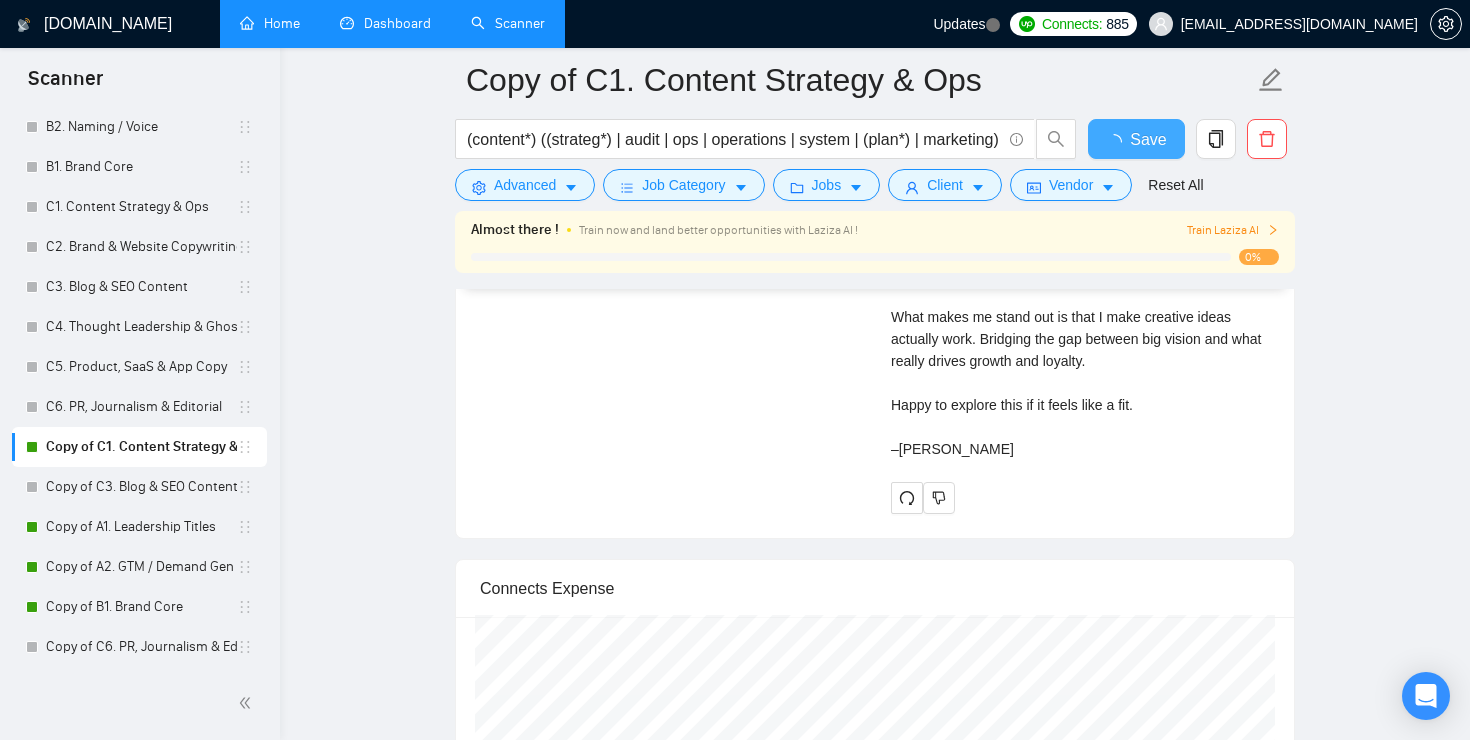 type 